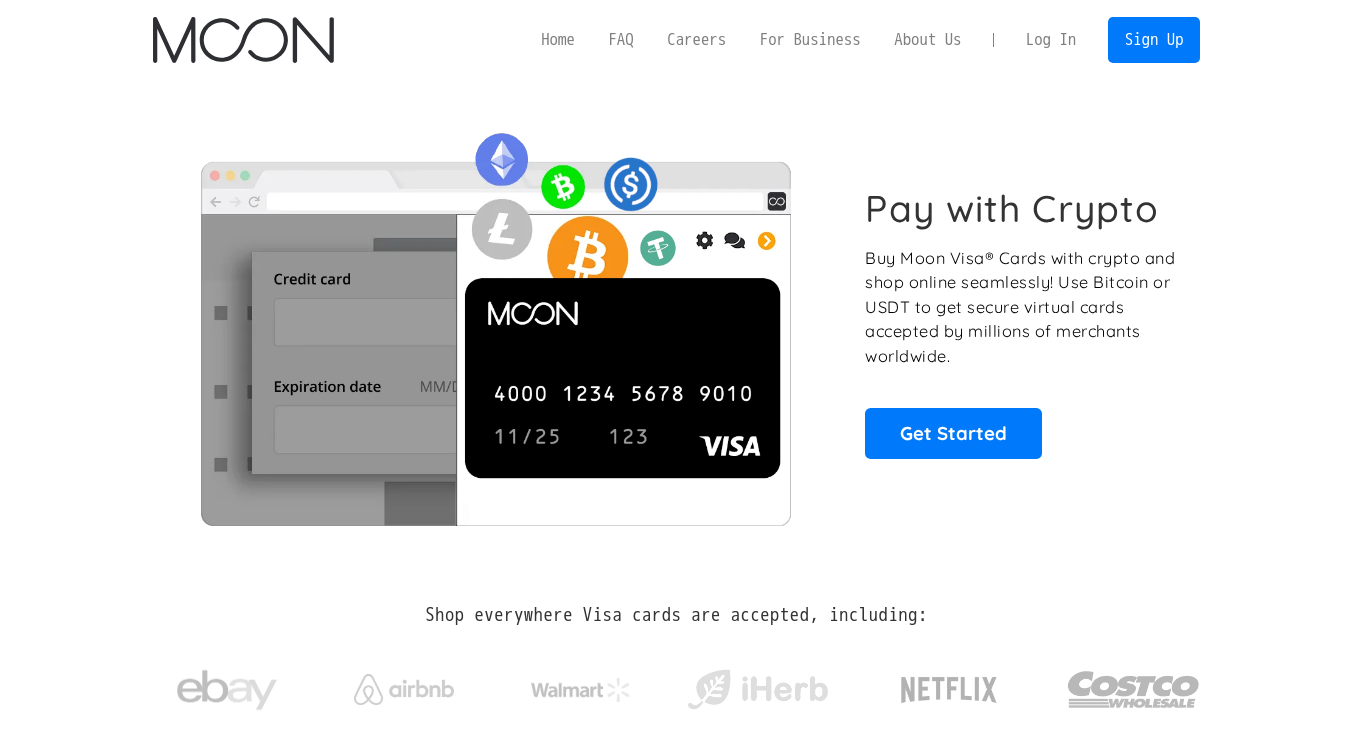 scroll, scrollTop: 0, scrollLeft: 0, axis: both 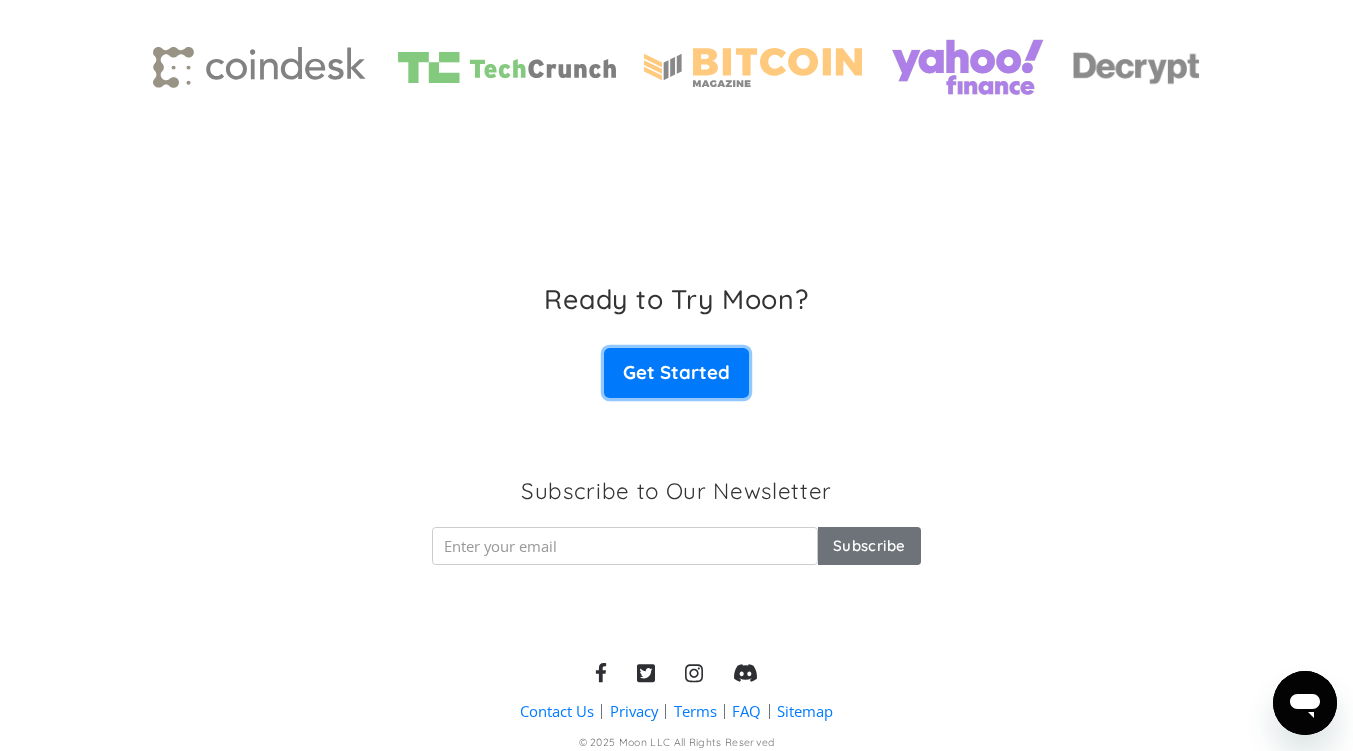 click on "Get Started" at bounding box center [676, 373] 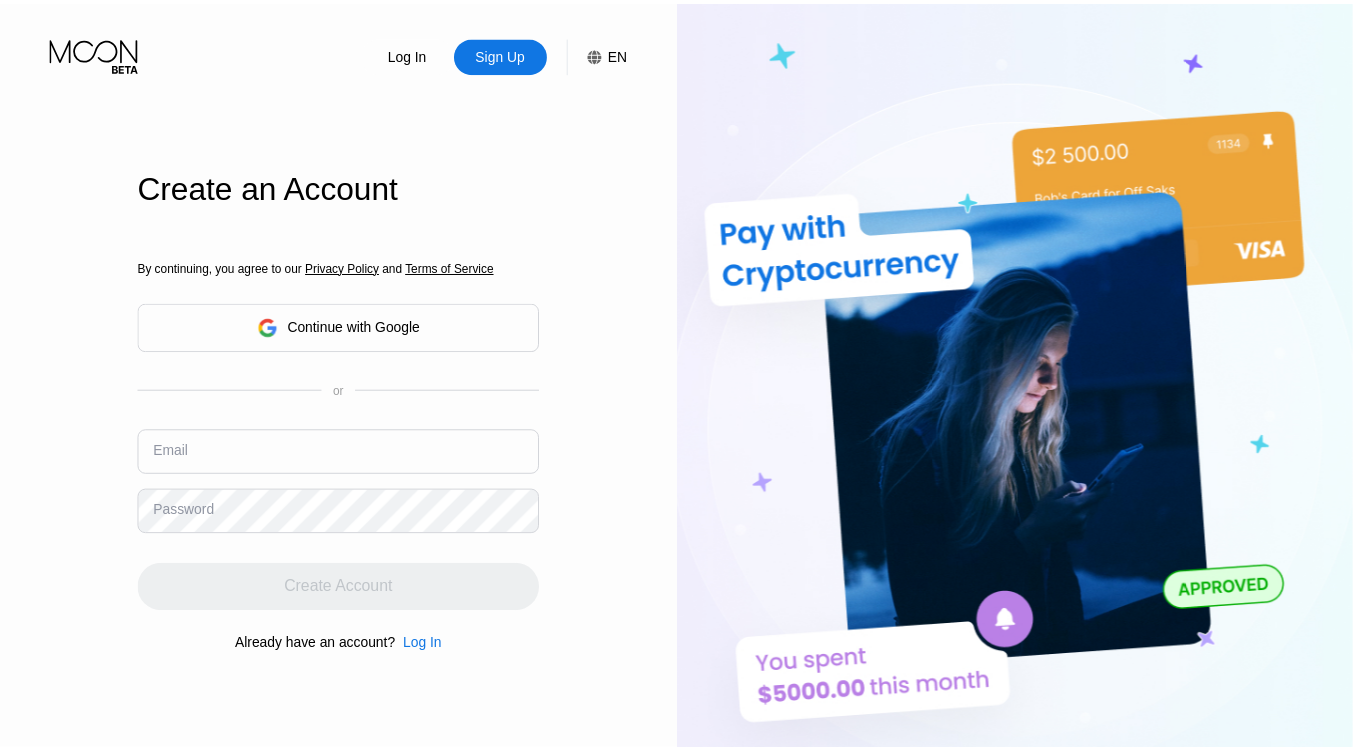 scroll, scrollTop: 0, scrollLeft: 0, axis: both 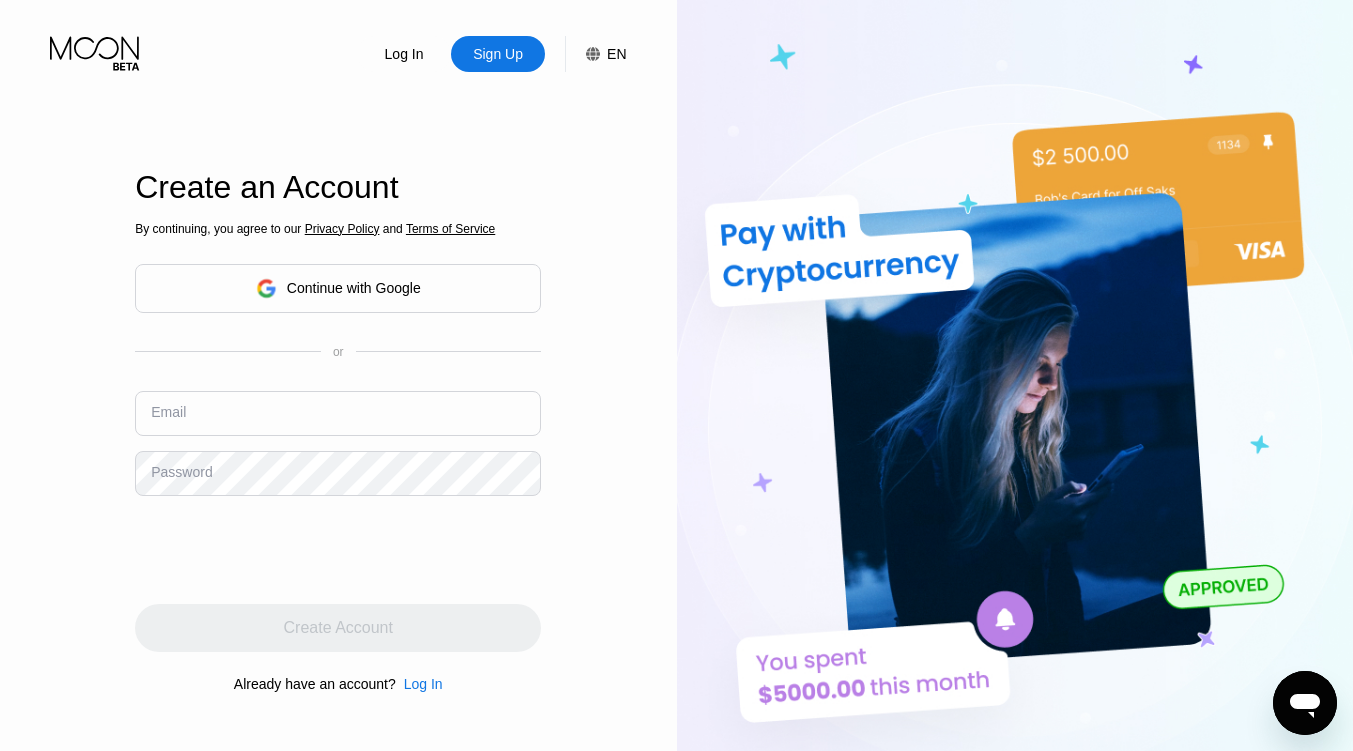 click at bounding box center (338, 413) 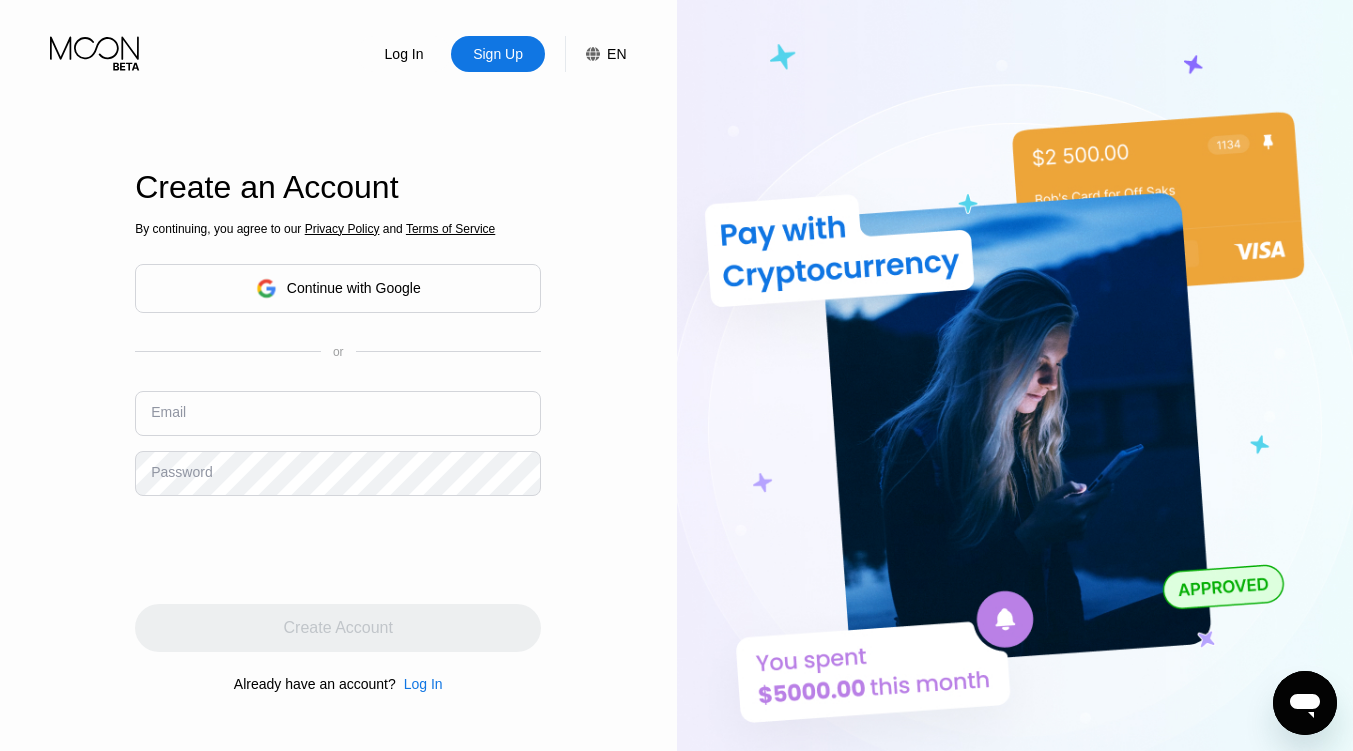 click at bounding box center (338, 413) 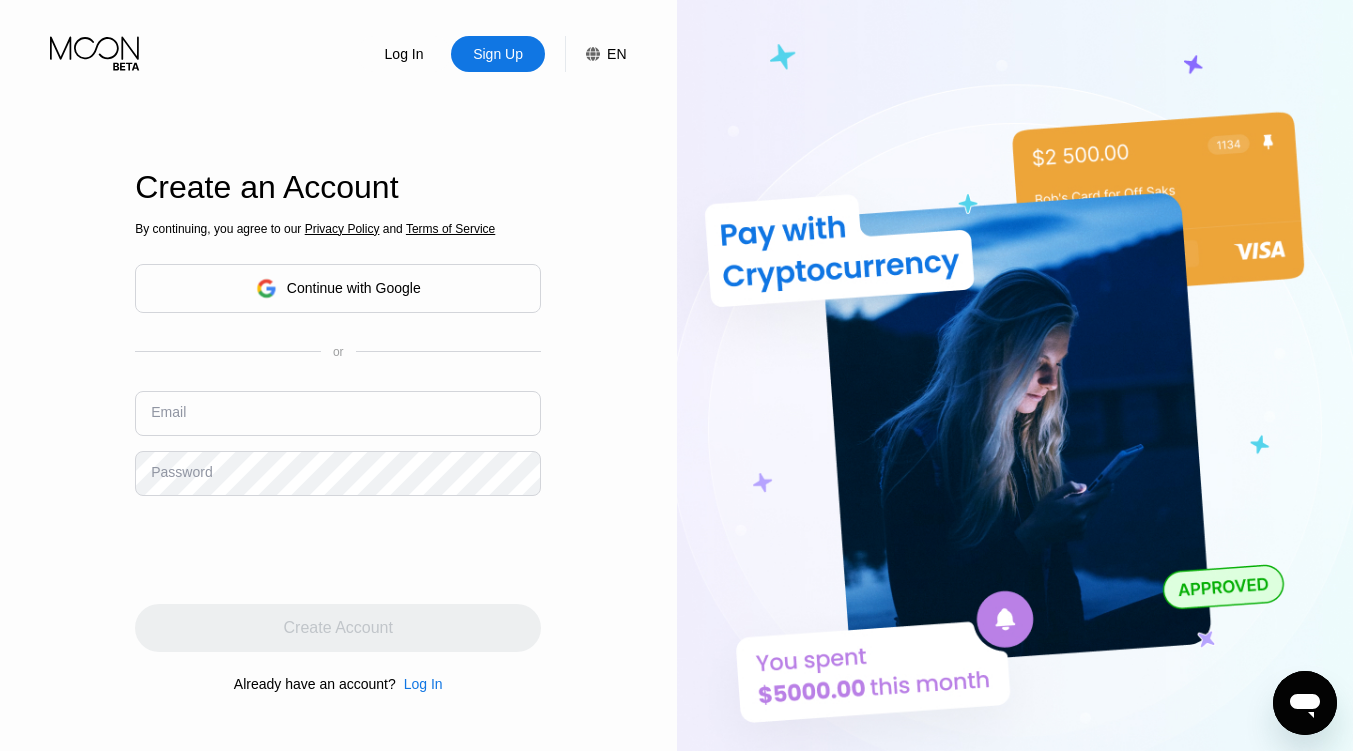 drag, startPoint x: 258, startPoint y: 412, endPoint x: 694, endPoint y: 379, distance: 437.24707 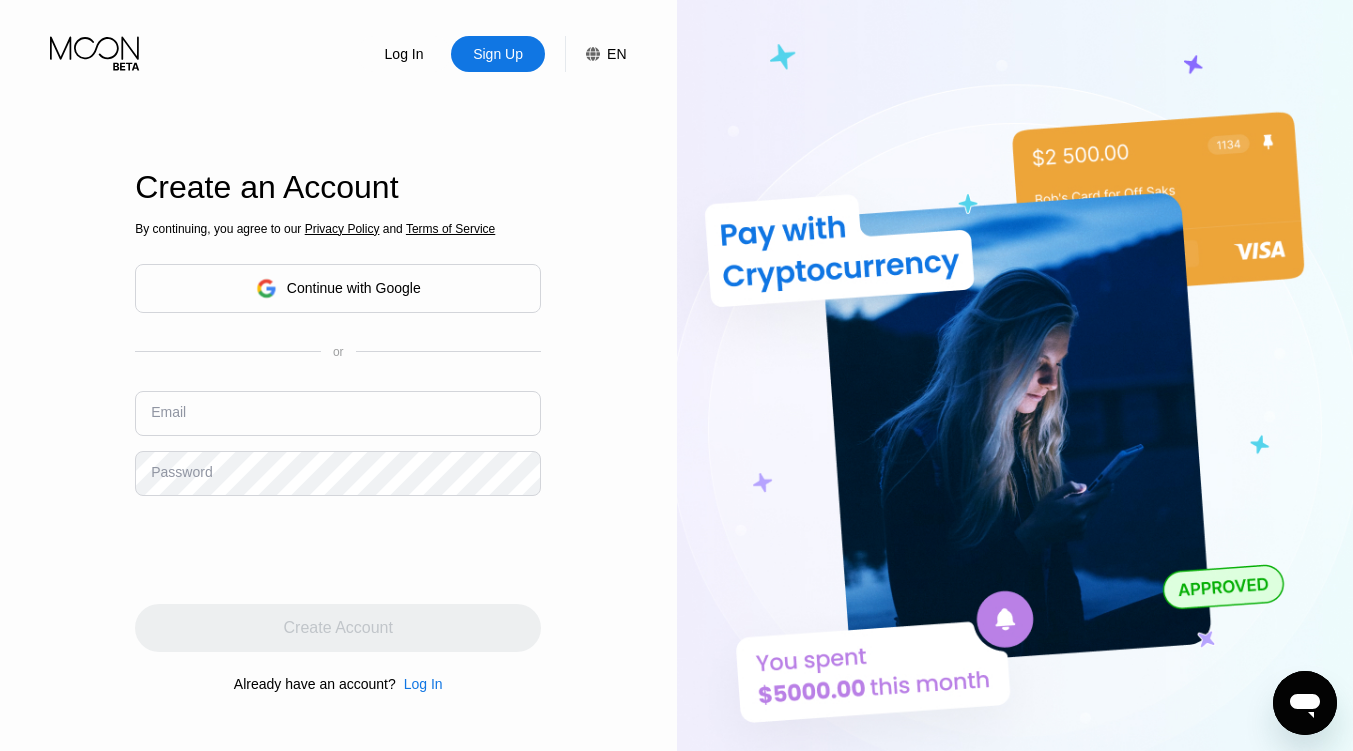 click at bounding box center (338, 413) 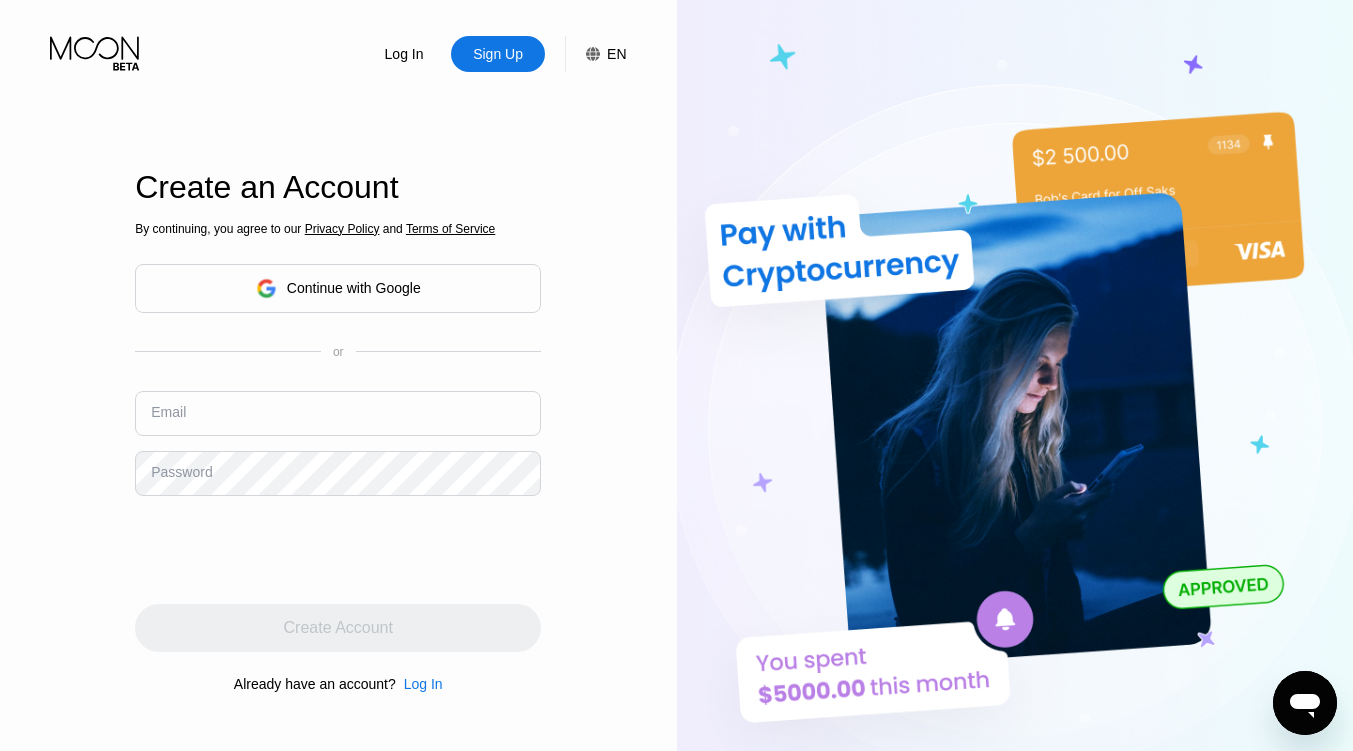 click at bounding box center (338, 413) 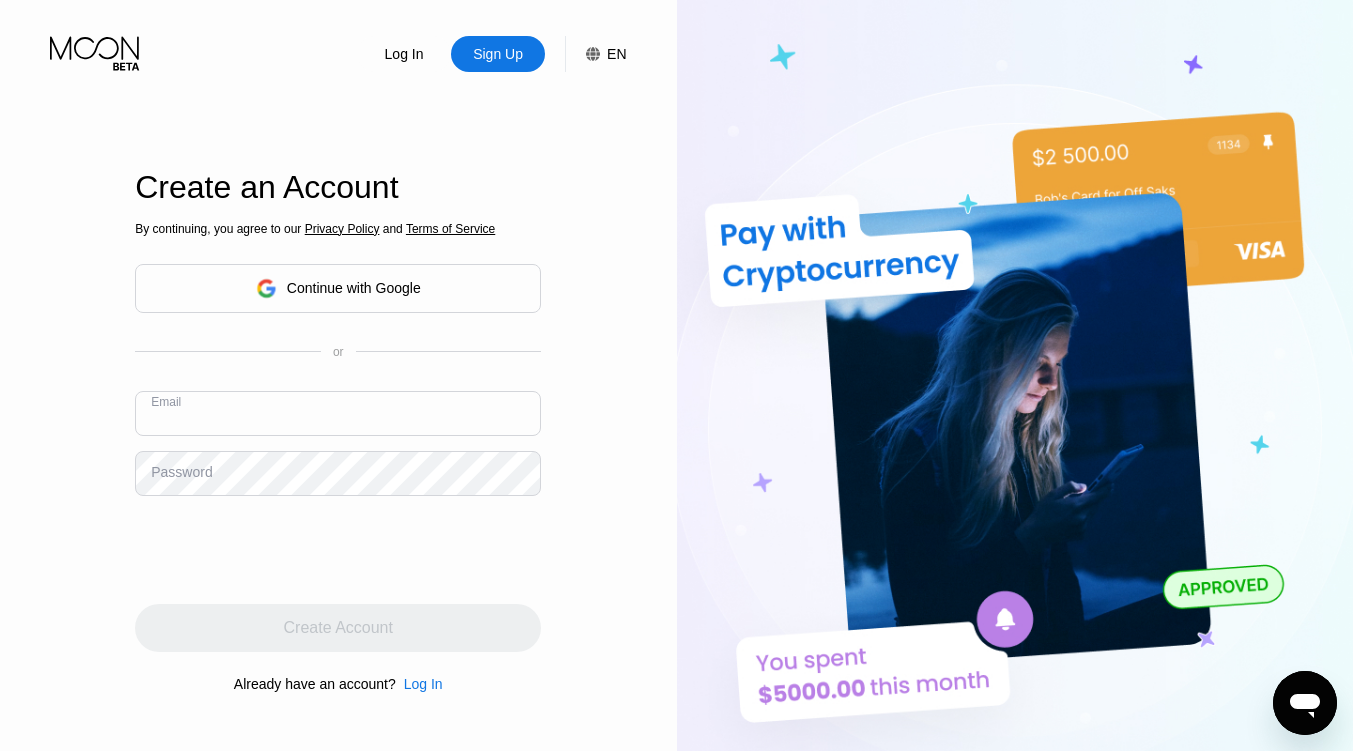 type on "[USERNAME]@example.com" 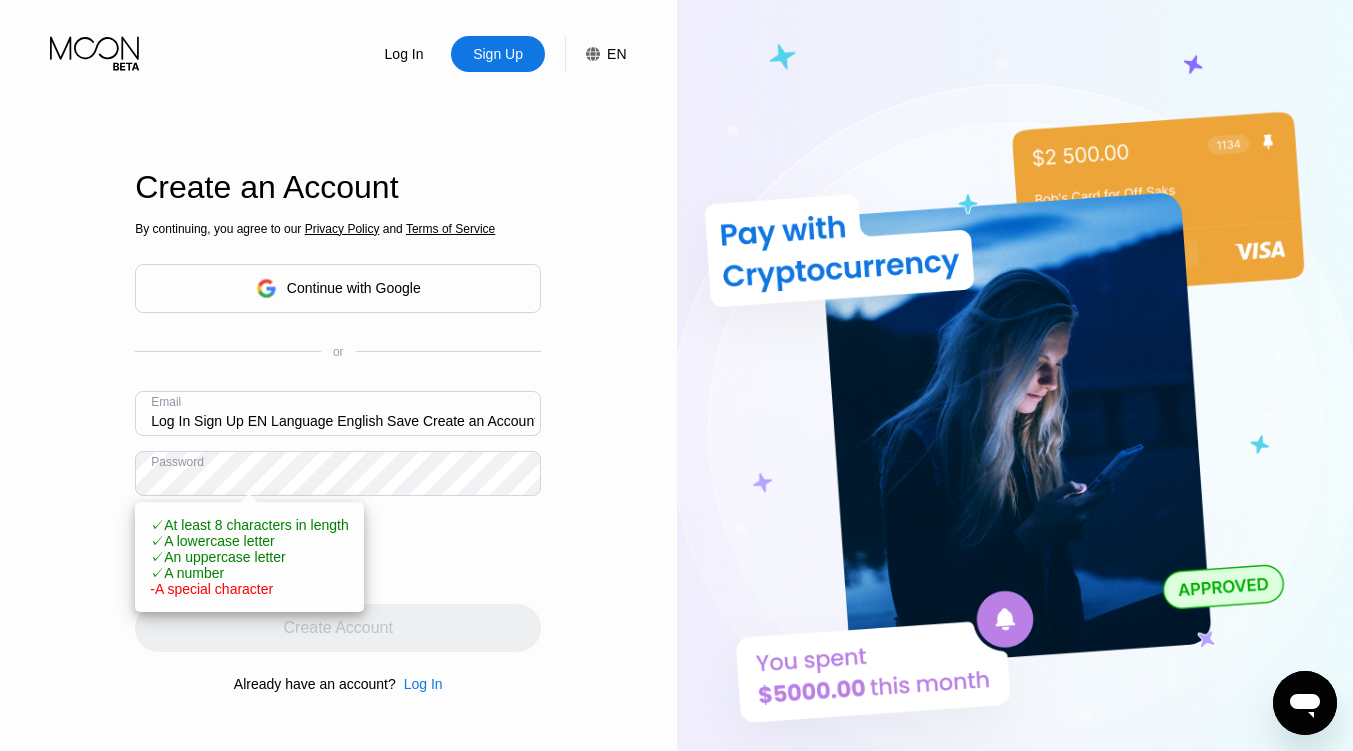 click on "Log In Sign Up EN Language English Save Create an Account By continuing, you agree to our   Privacy Policy   and   Terms of Service Continue with Google or Email unmixable3603@proton.me Password ✓  At least 8 characters in length ✓  A lowercase letter ✓  An uppercase letter ✓  A number -  A special character Create Account Already have an account? Log In" at bounding box center (338, 413) 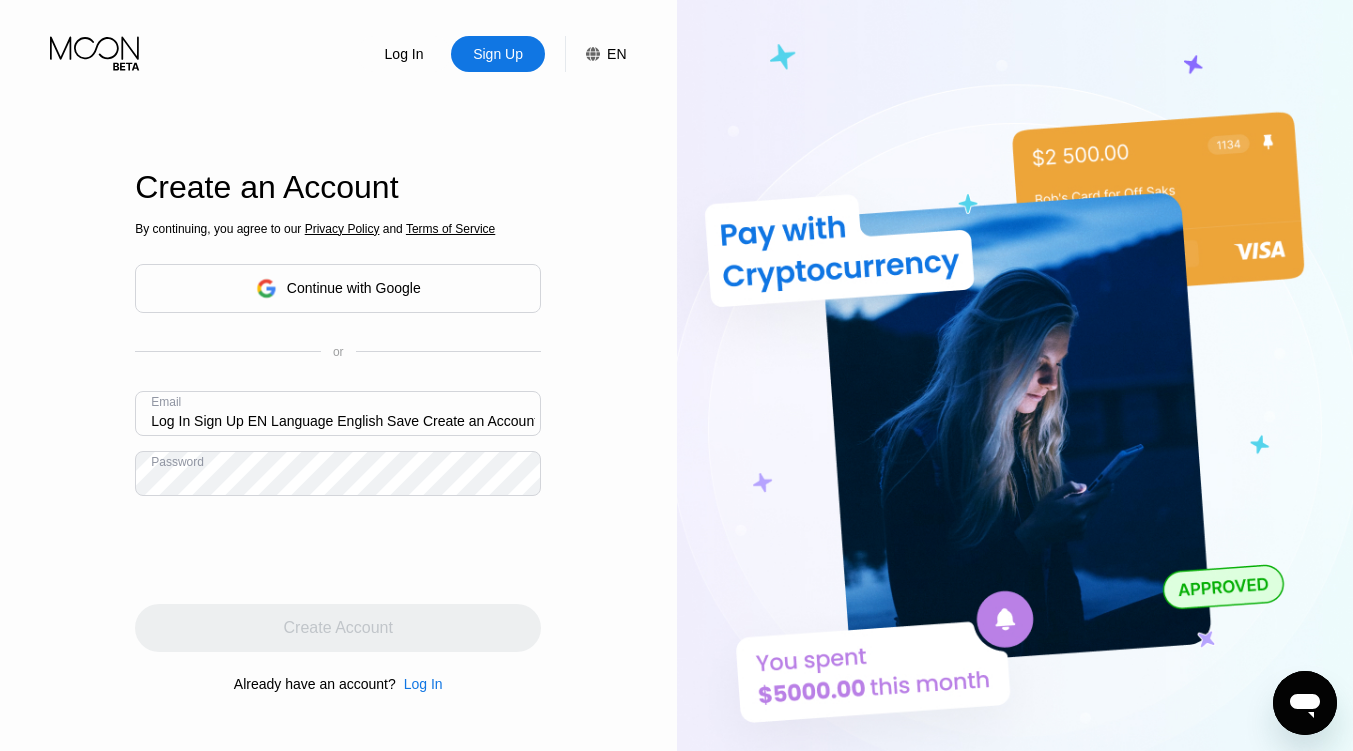 click at bounding box center [338, 550] 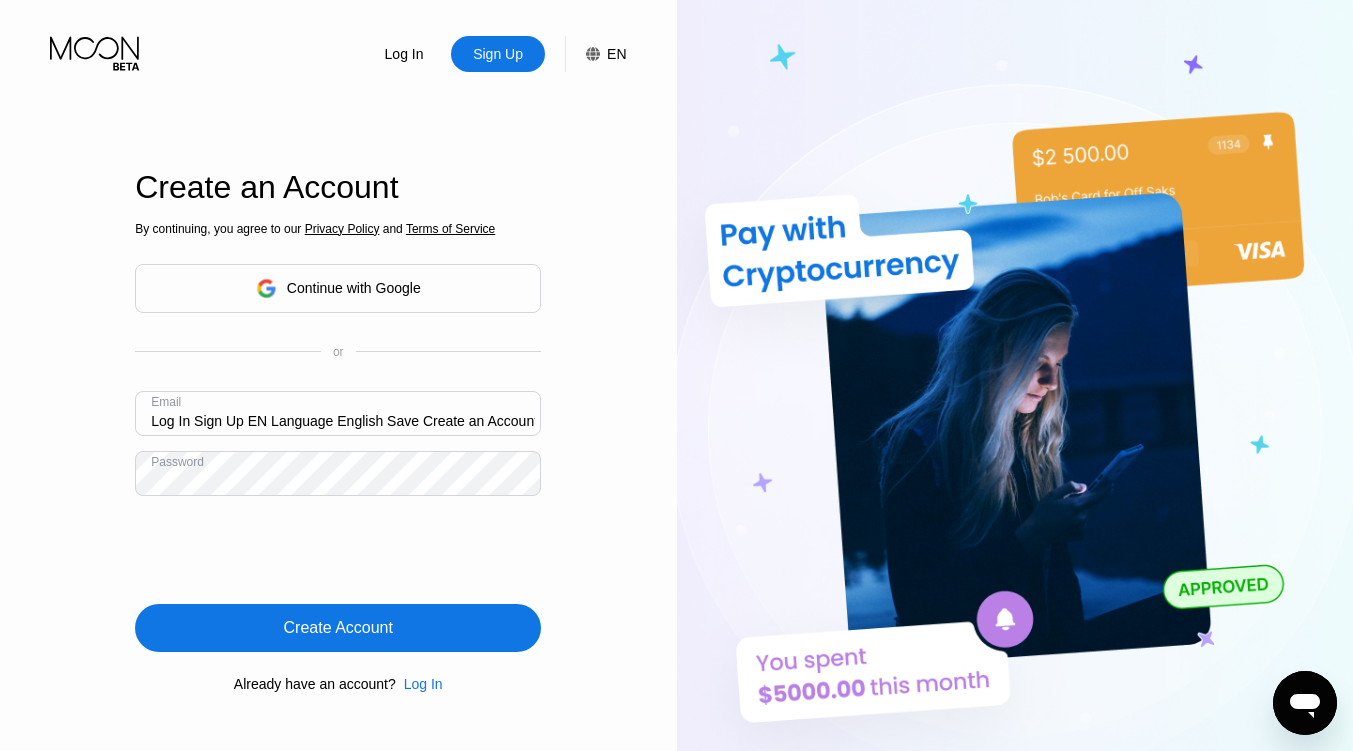 click on "Create Account" at bounding box center (338, 628) 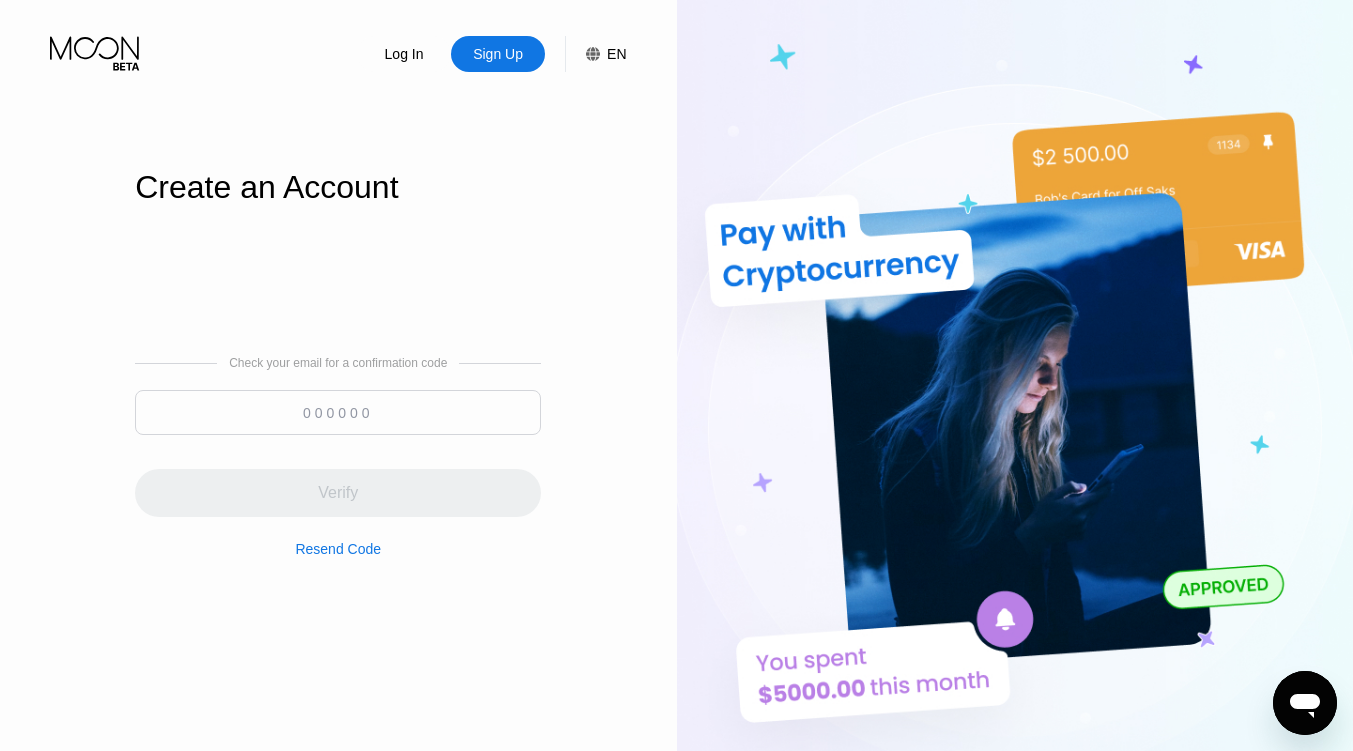 click at bounding box center (338, 412) 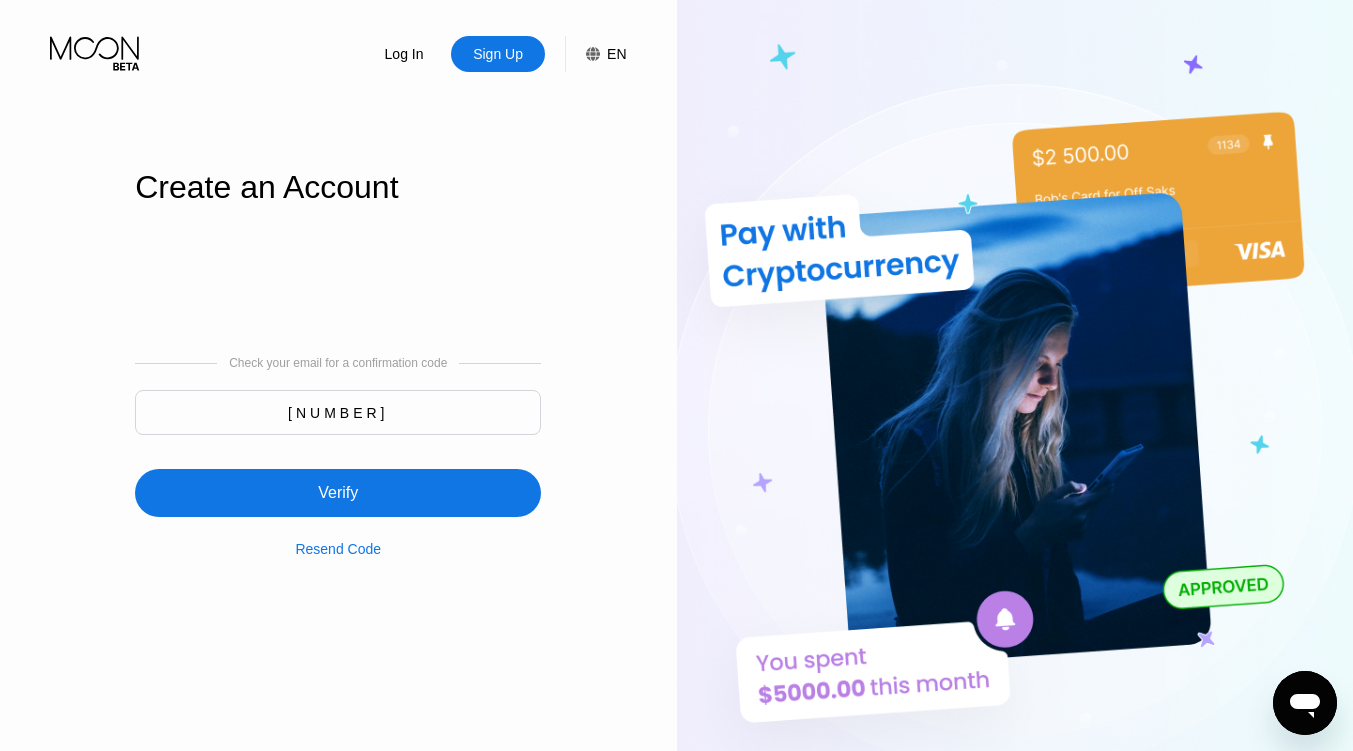 type on "894929" 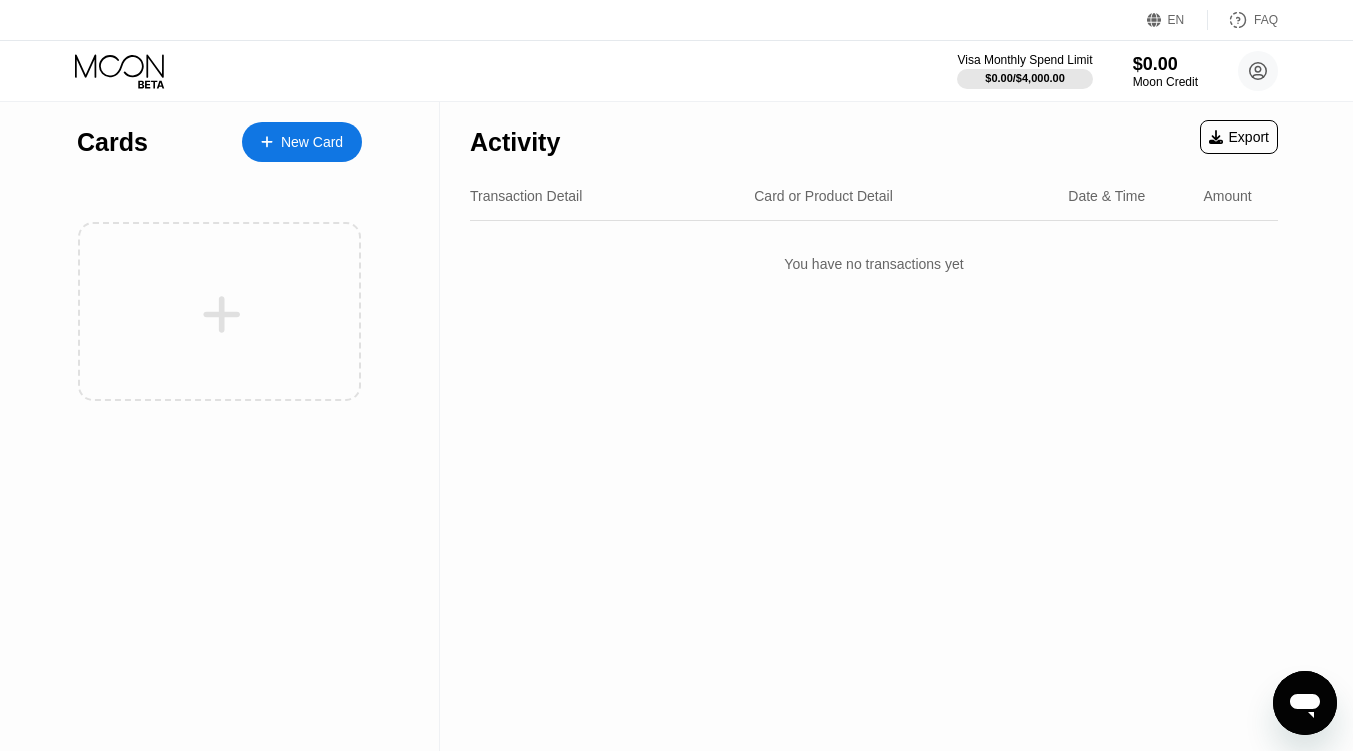 click on "New Card" at bounding box center (302, 142) 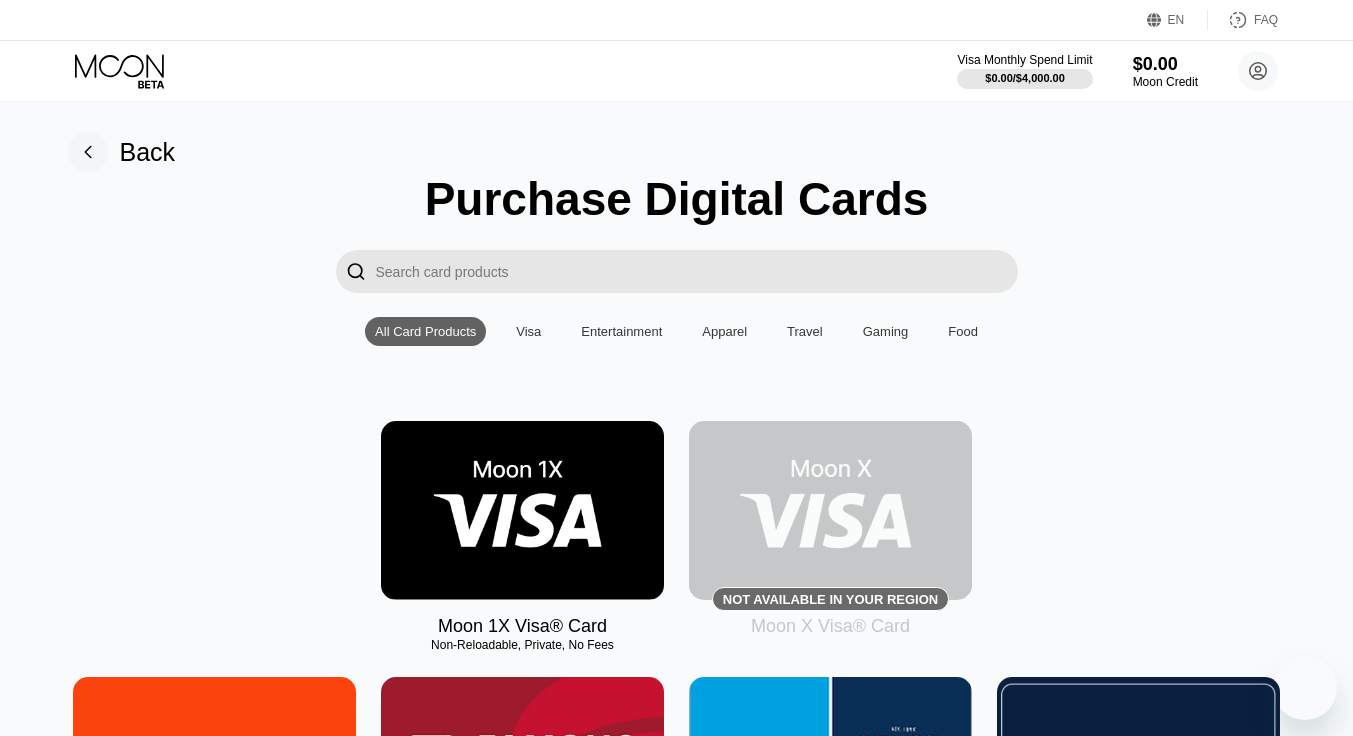 scroll, scrollTop: 200, scrollLeft: 0, axis: vertical 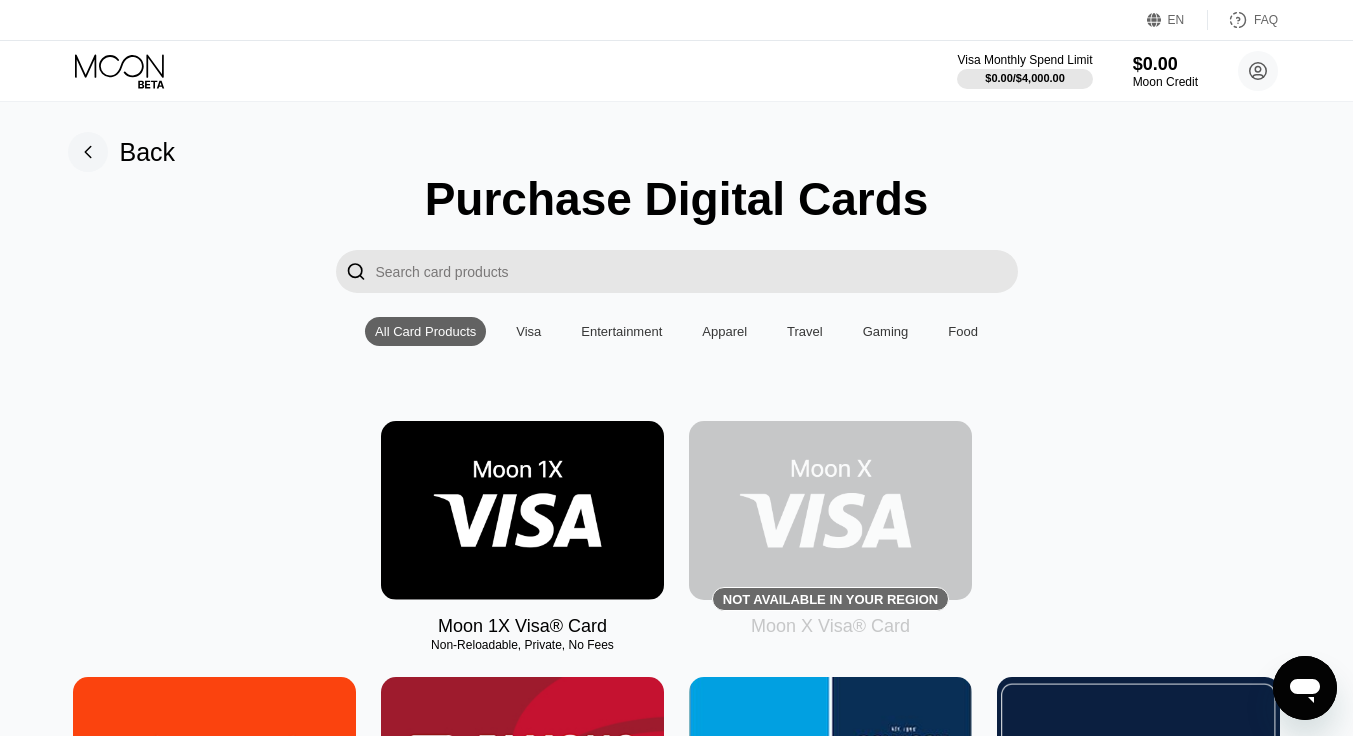 click at bounding box center (522, 510) 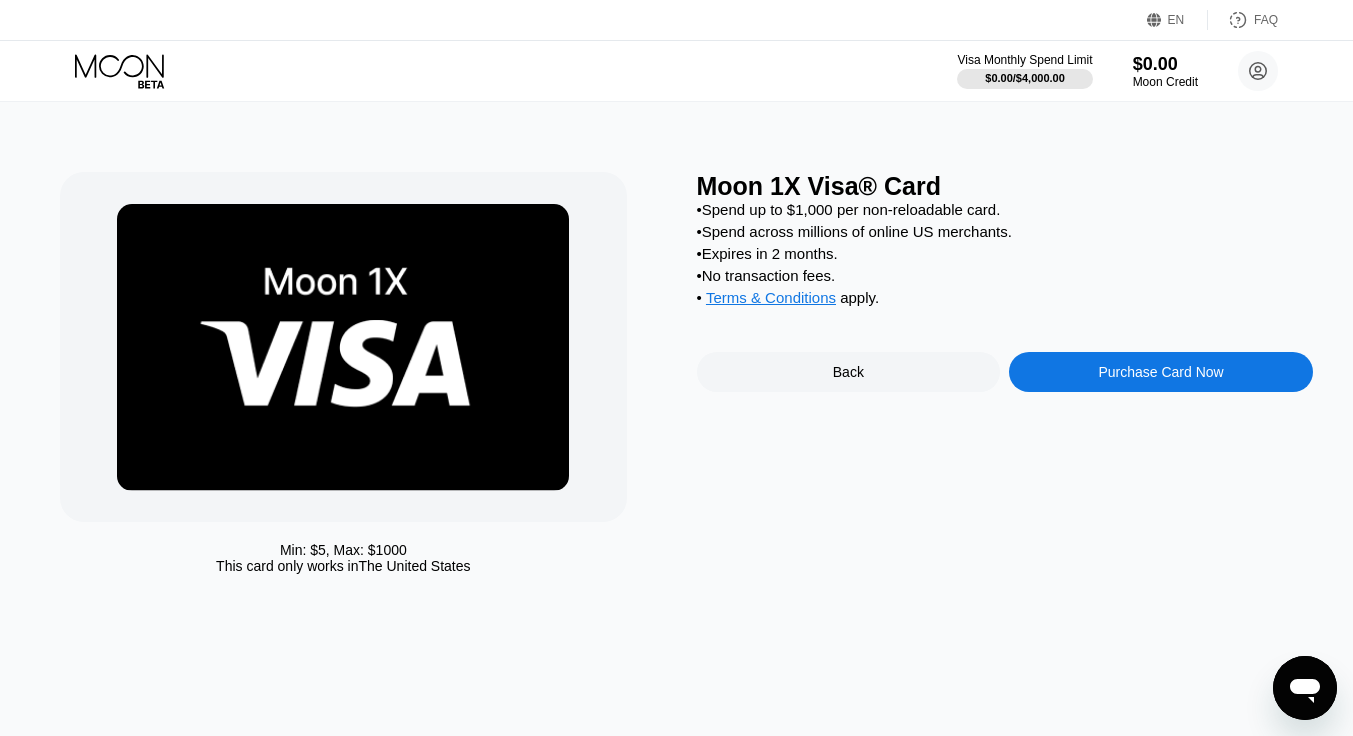 click on "Purchase Card Now" at bounding box center [1160, 372] 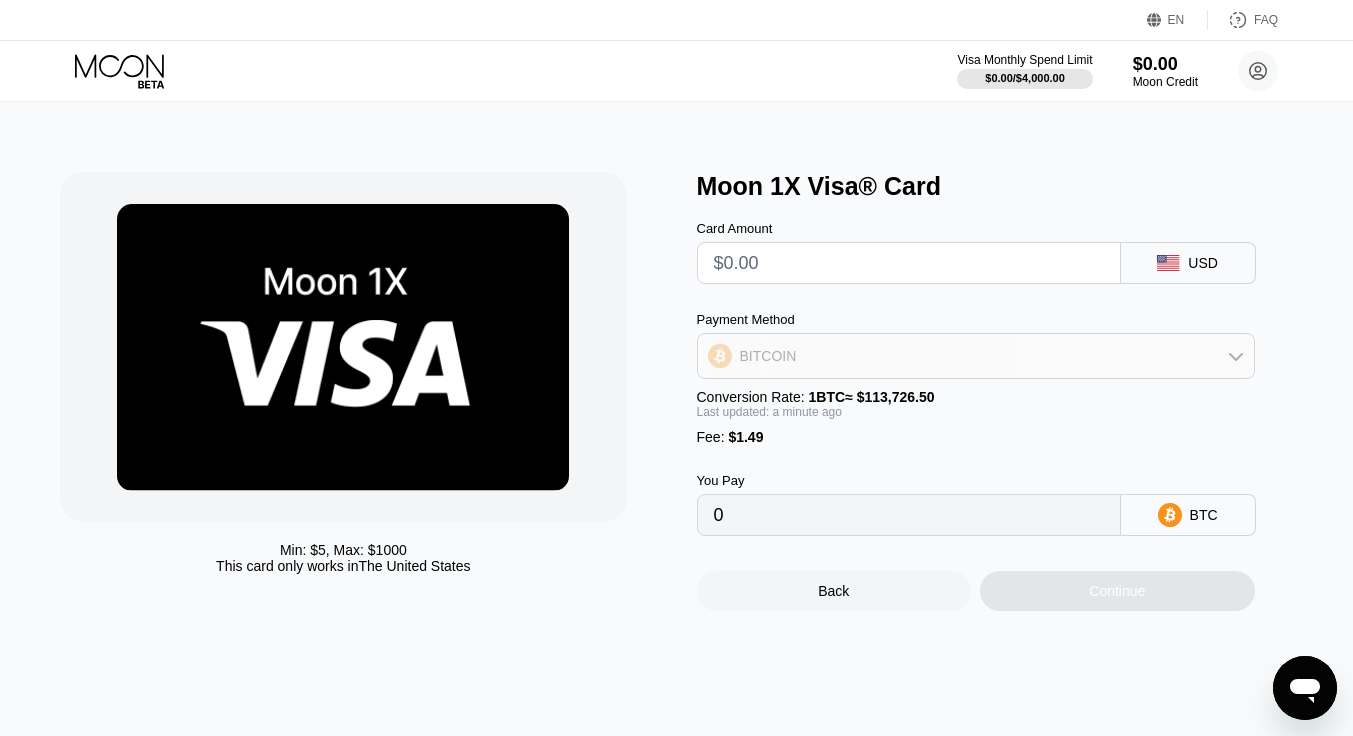 click on "BITCOIN" at bounding box center [976, 356] 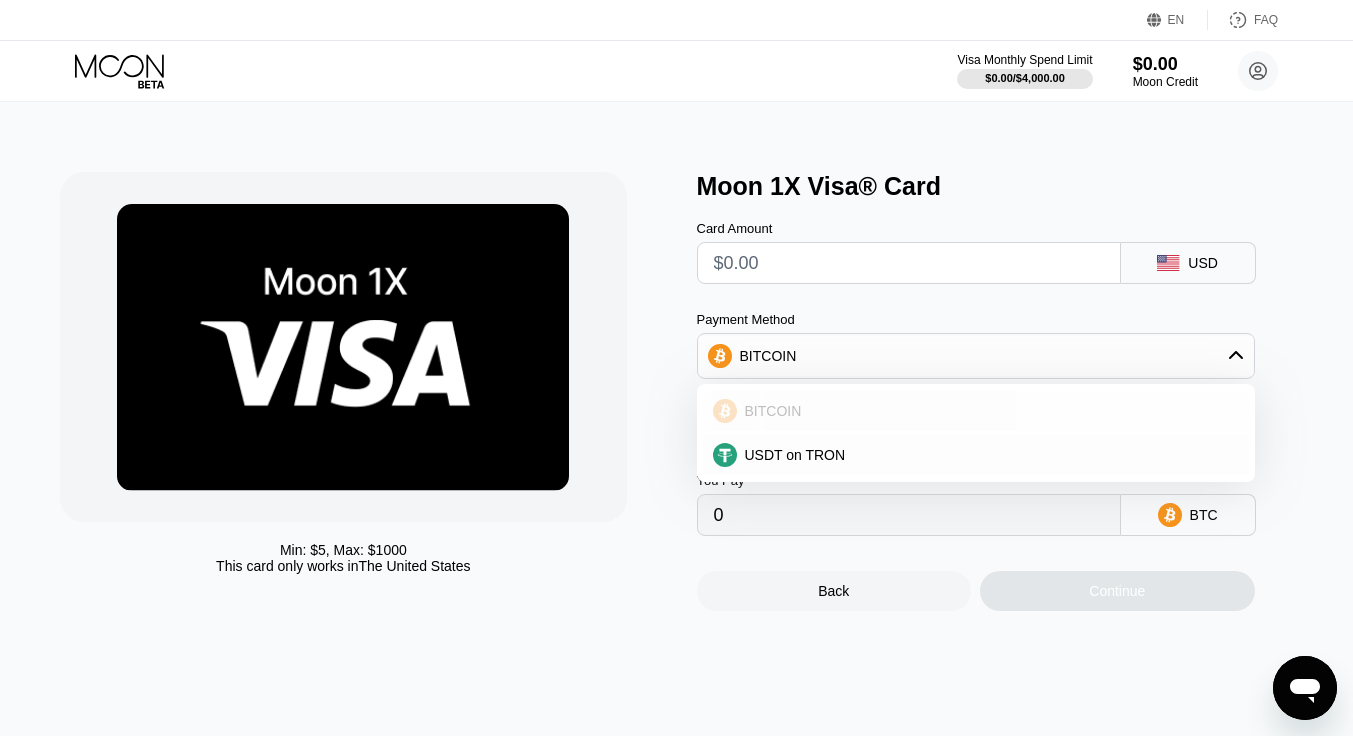click on "BITCOIN" at bounding box center (773, 411) 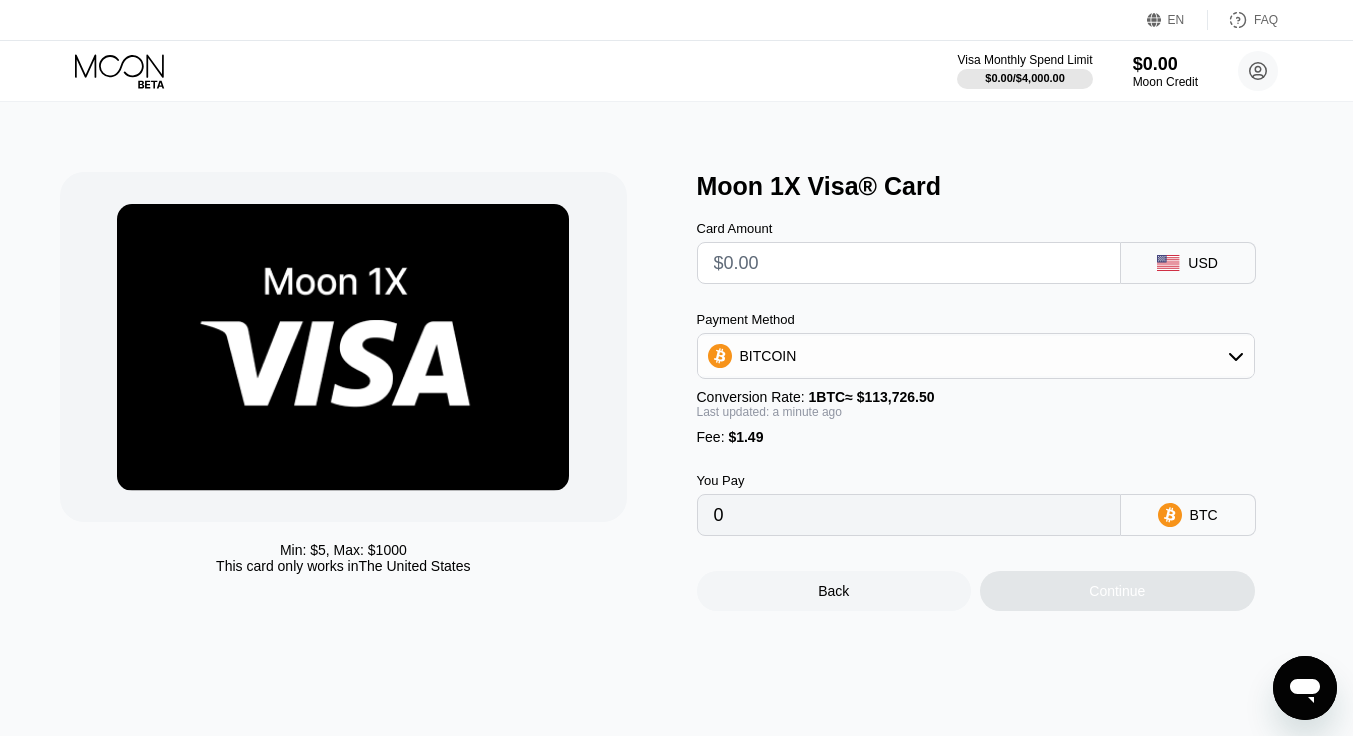 click at bounding box center (909, 263) 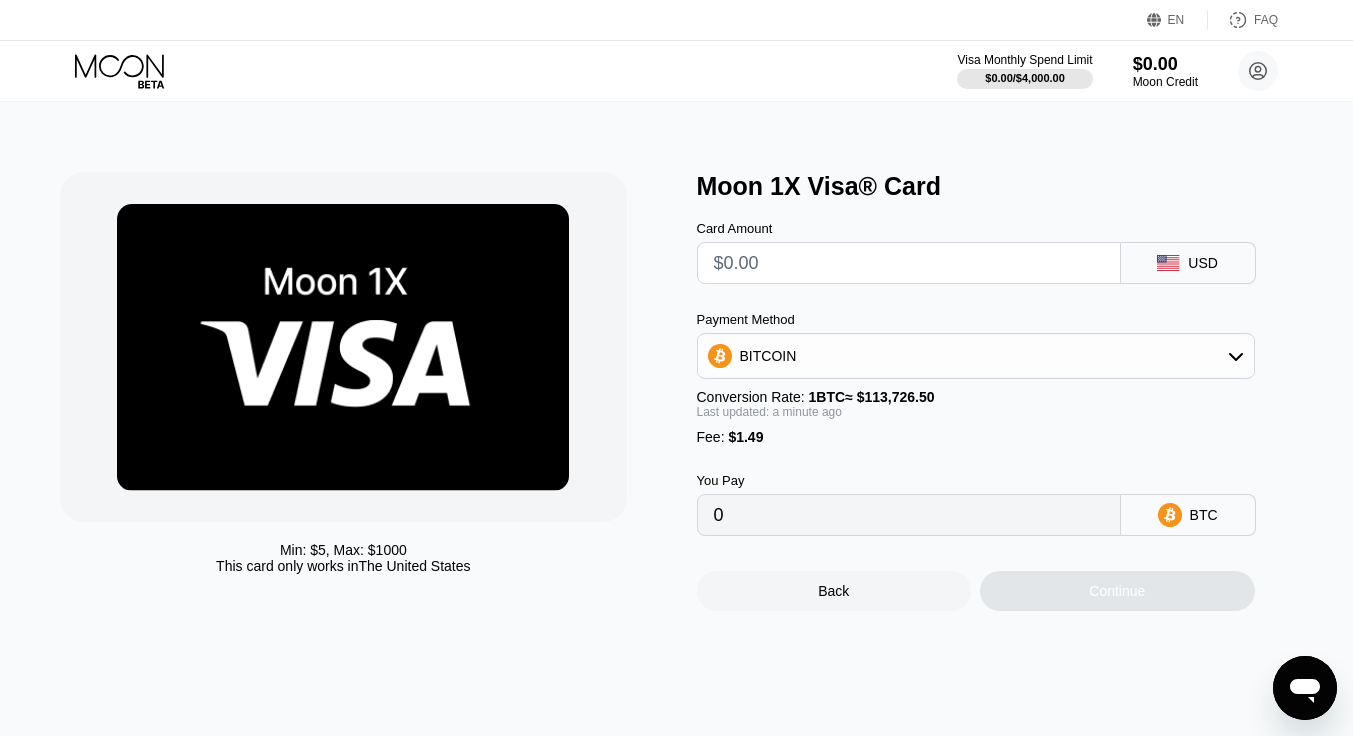 type on "$1" 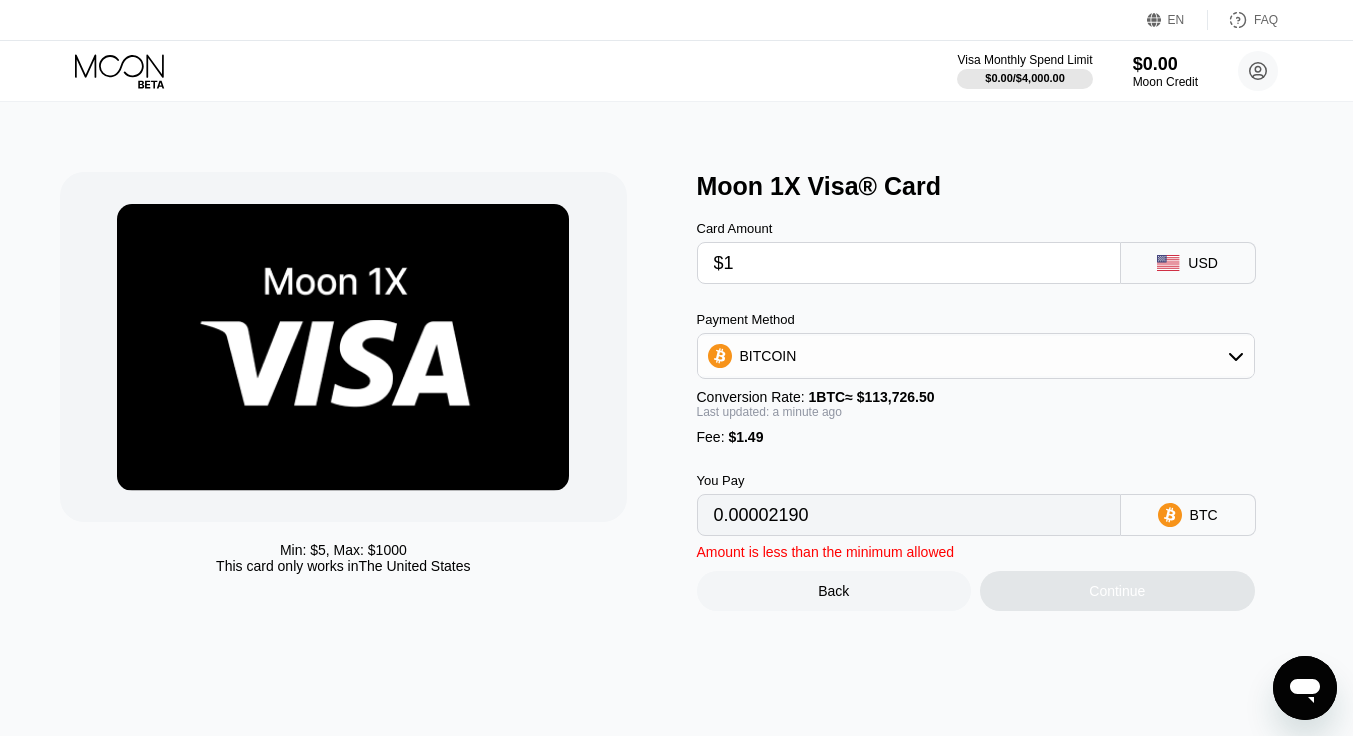 type on "0.00002190" 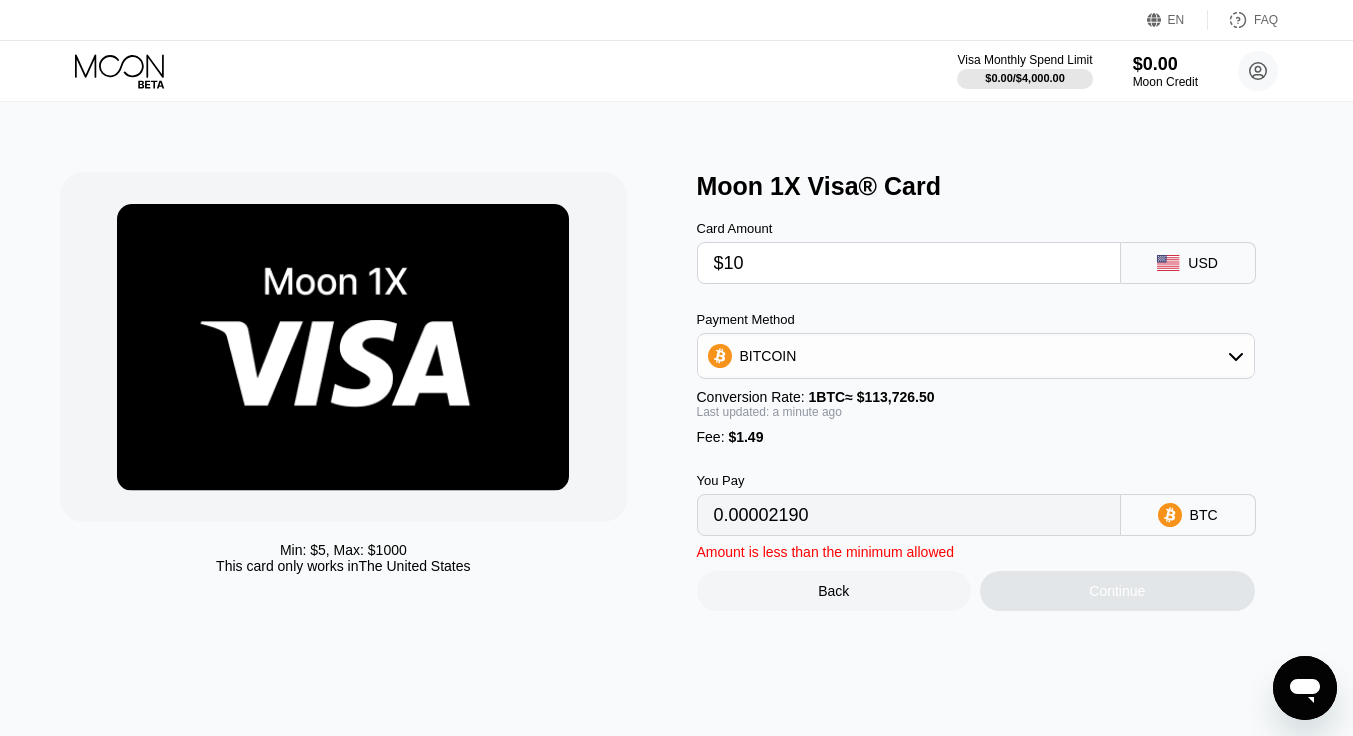 type on "$100" 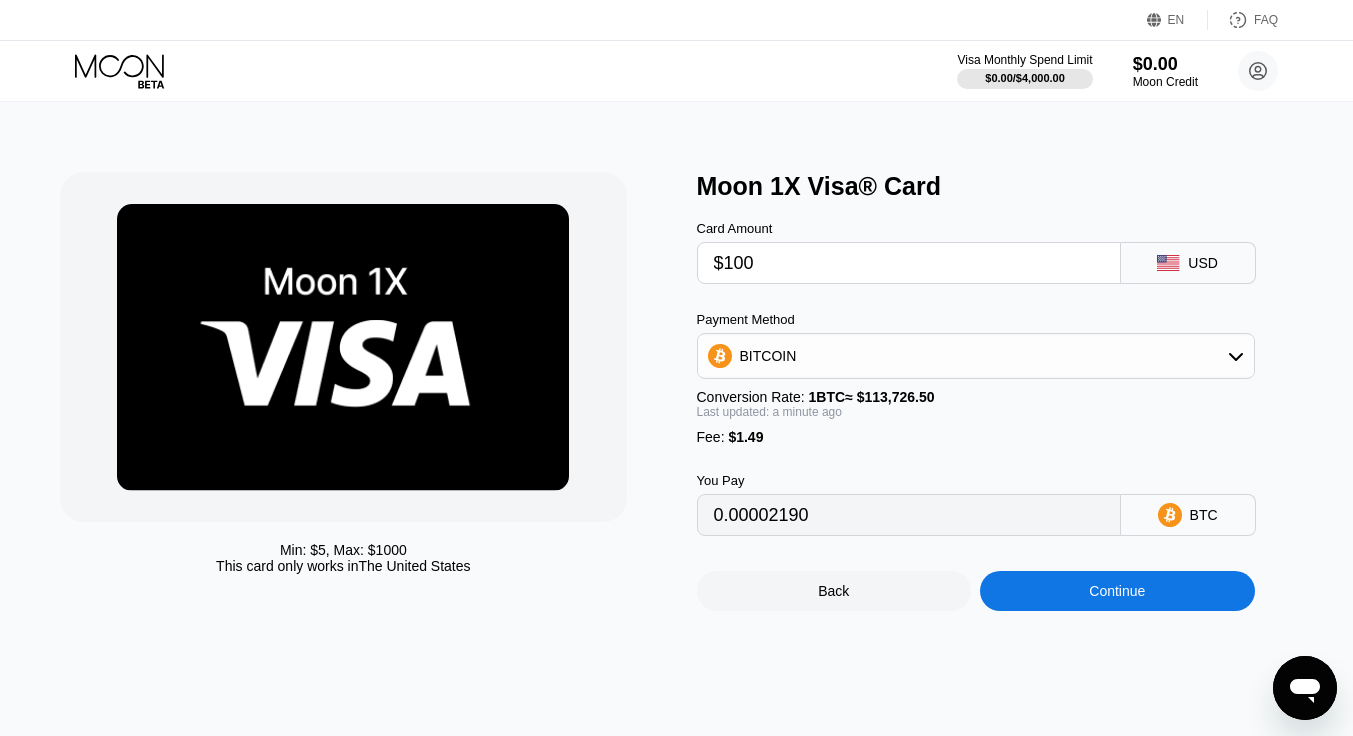 type on "0.00089241" 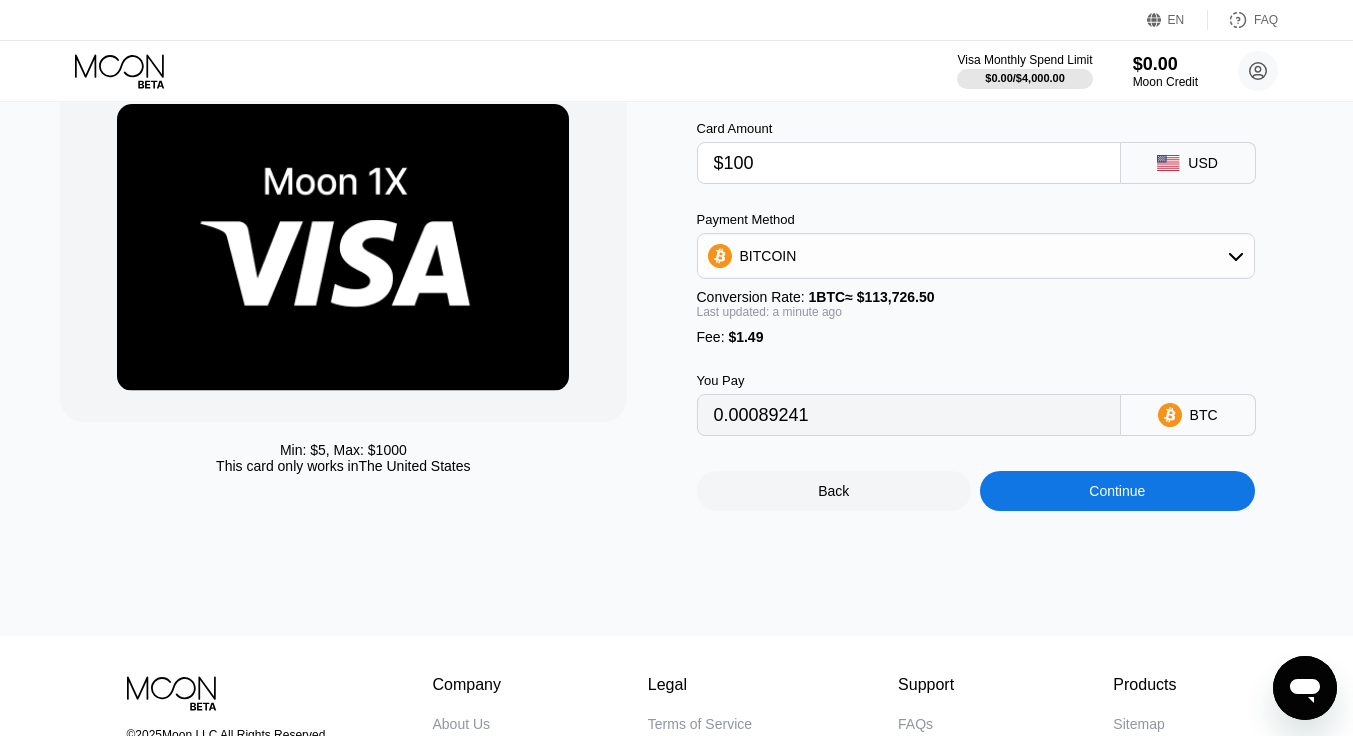 scroll, scrollTop: 0, scrollLeft: 0, axis: both 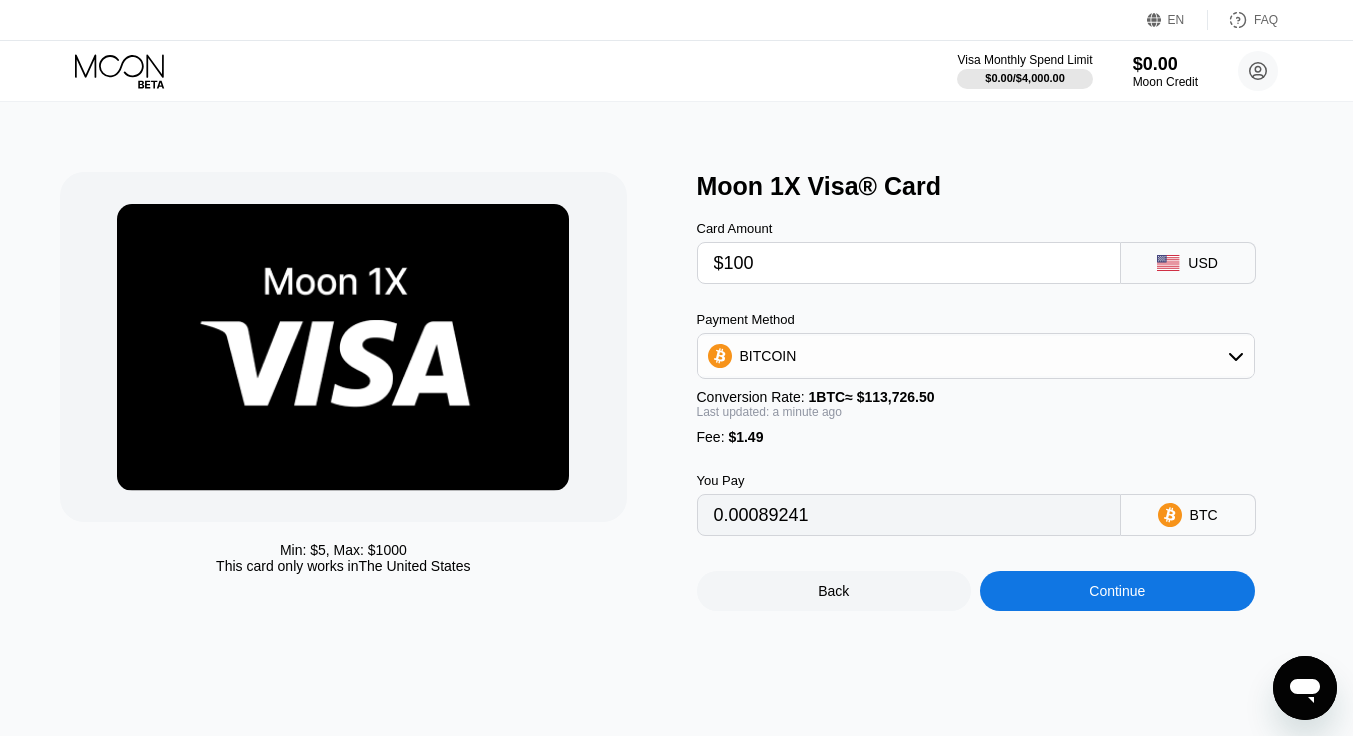 type on "$100" 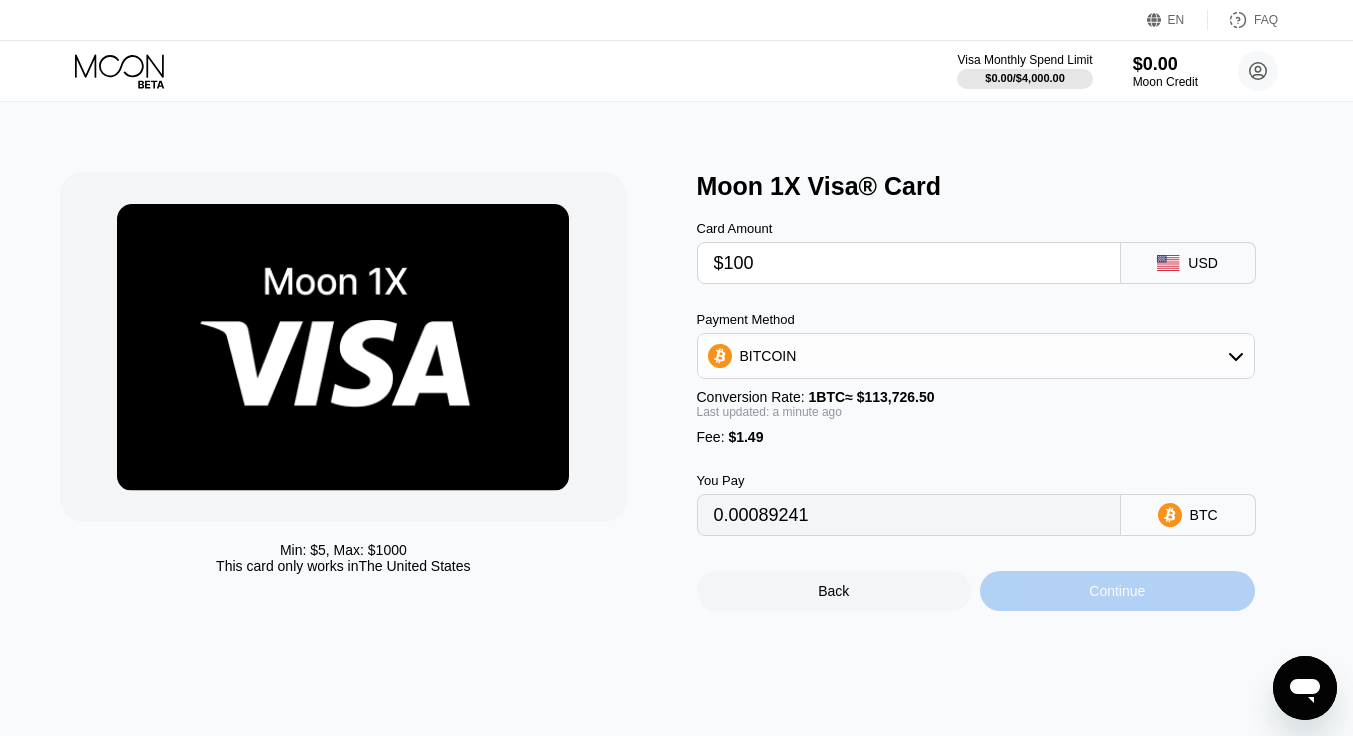 click on "Continue" at bounding box center (1117, 591) 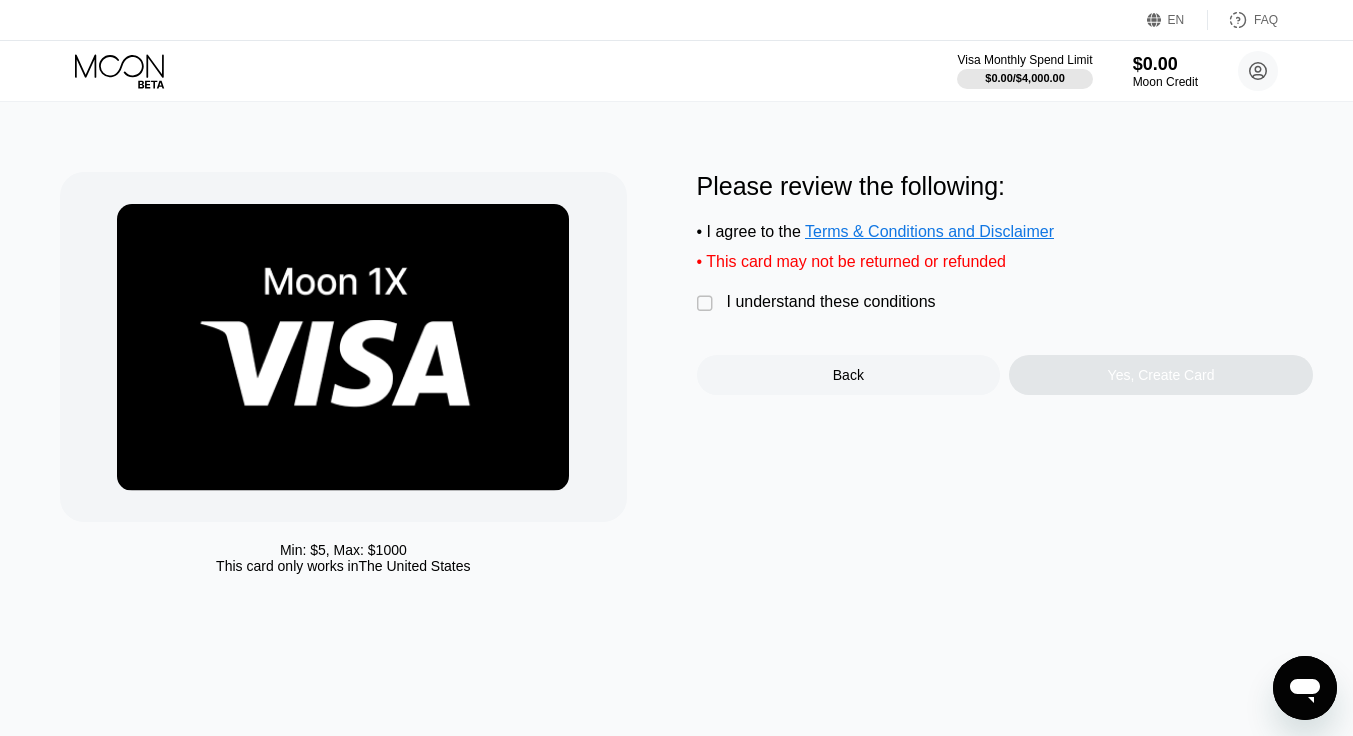 click on "" at bounding box center (707, 304) 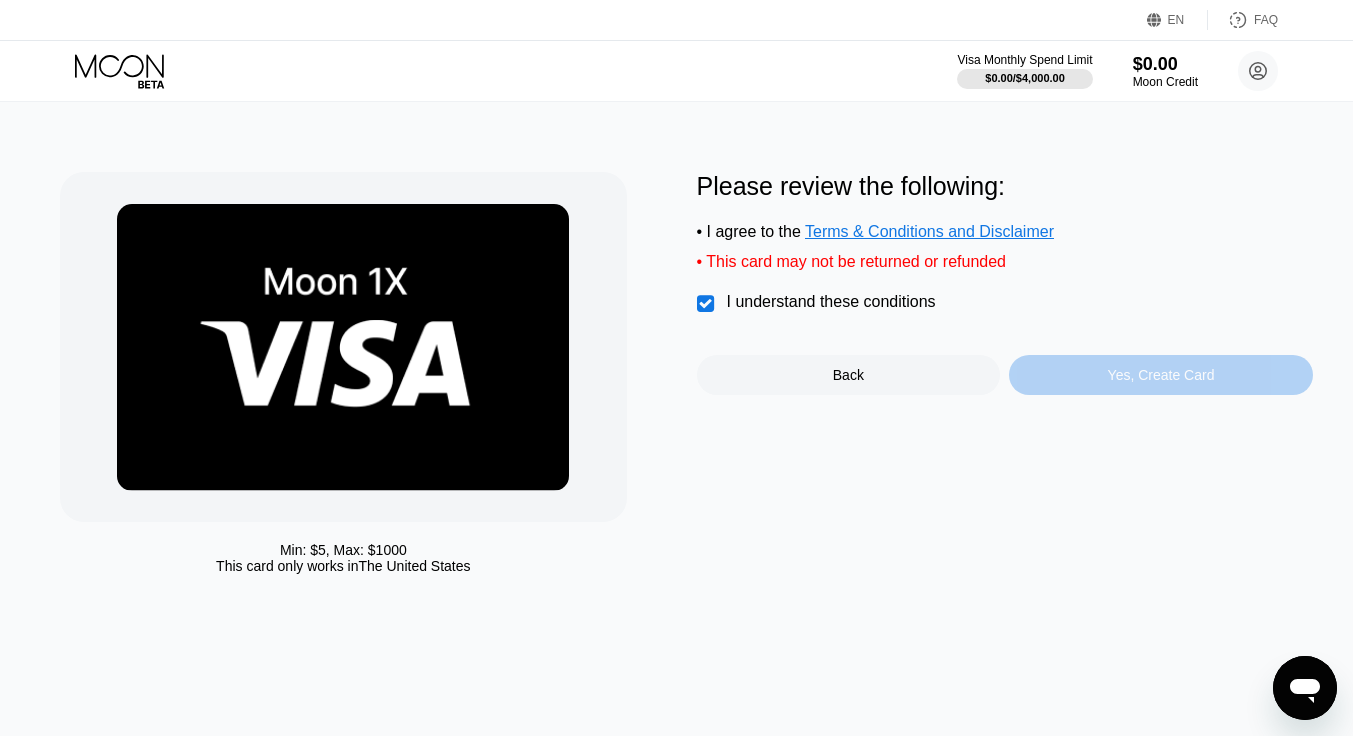 click on "Yes, Create Card" at bounding box center (1161, 375) 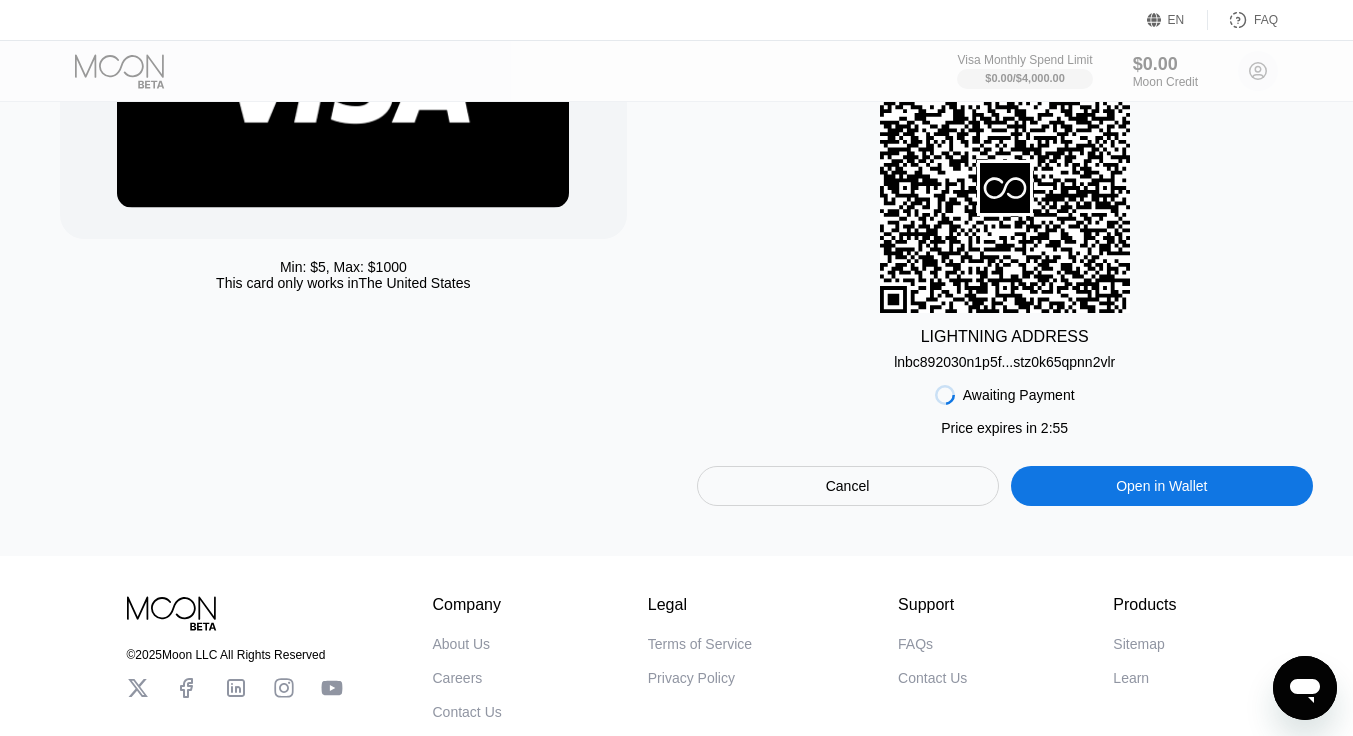 scroll, scrollTop: 200, scrollLeft: 0, axis: vertical 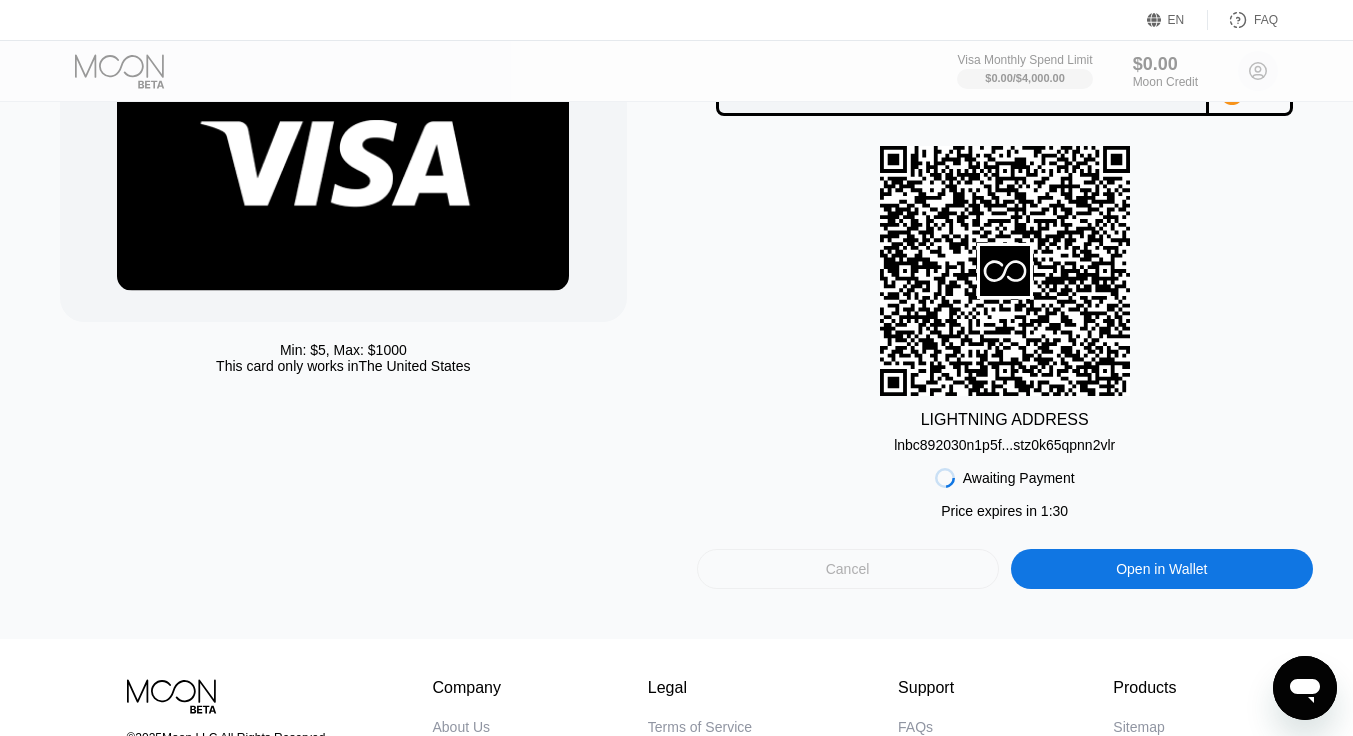 click on "Cancel" at bounding box center [848, 569] 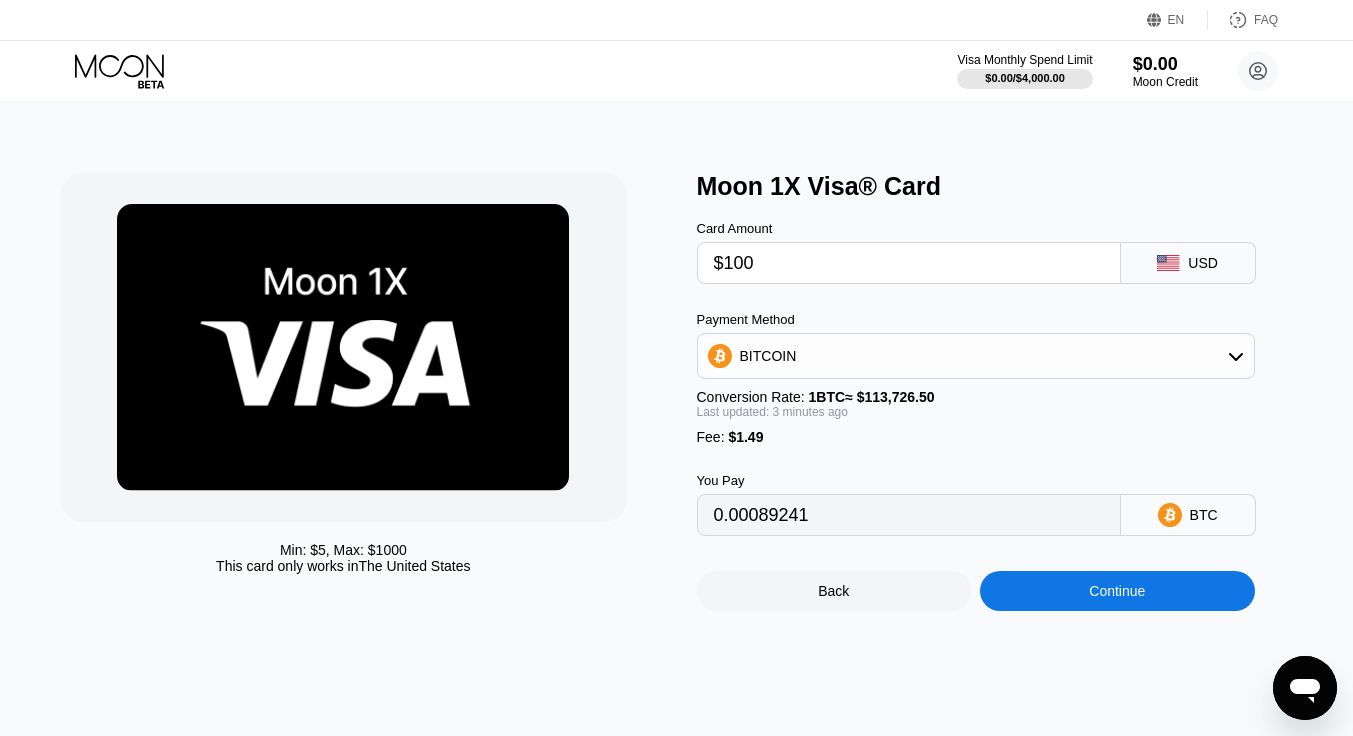 scroll, scrollTop: 0, scrollLeft: 0, axis: both 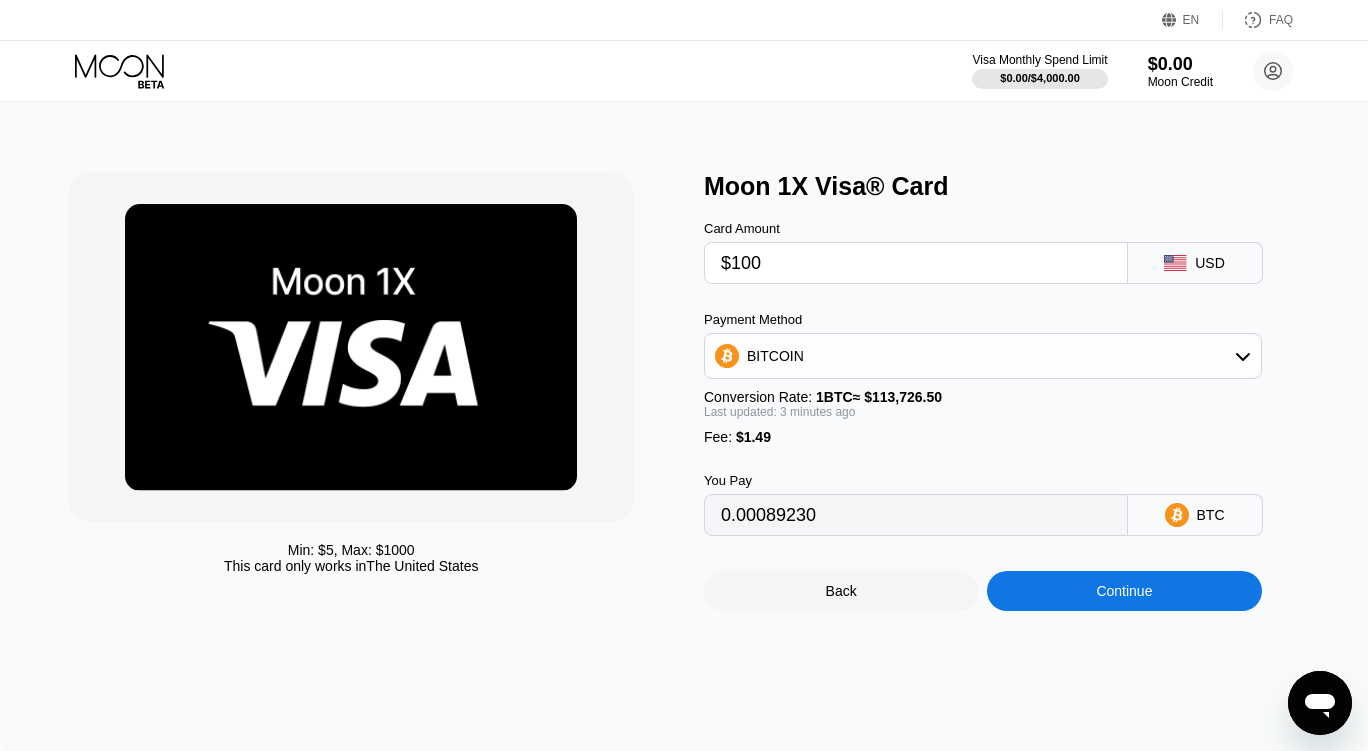 type on "0.00089230" 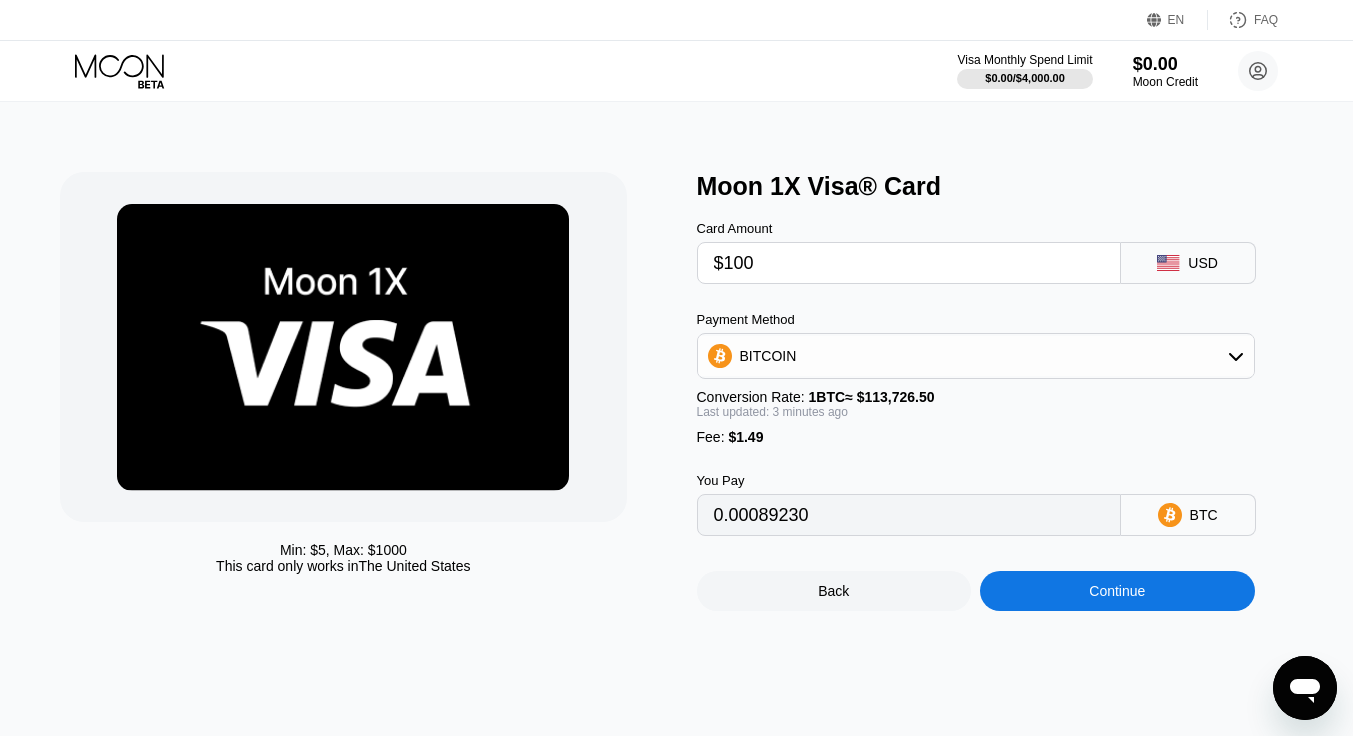 click on "Back" at bounding box center (834, 591) 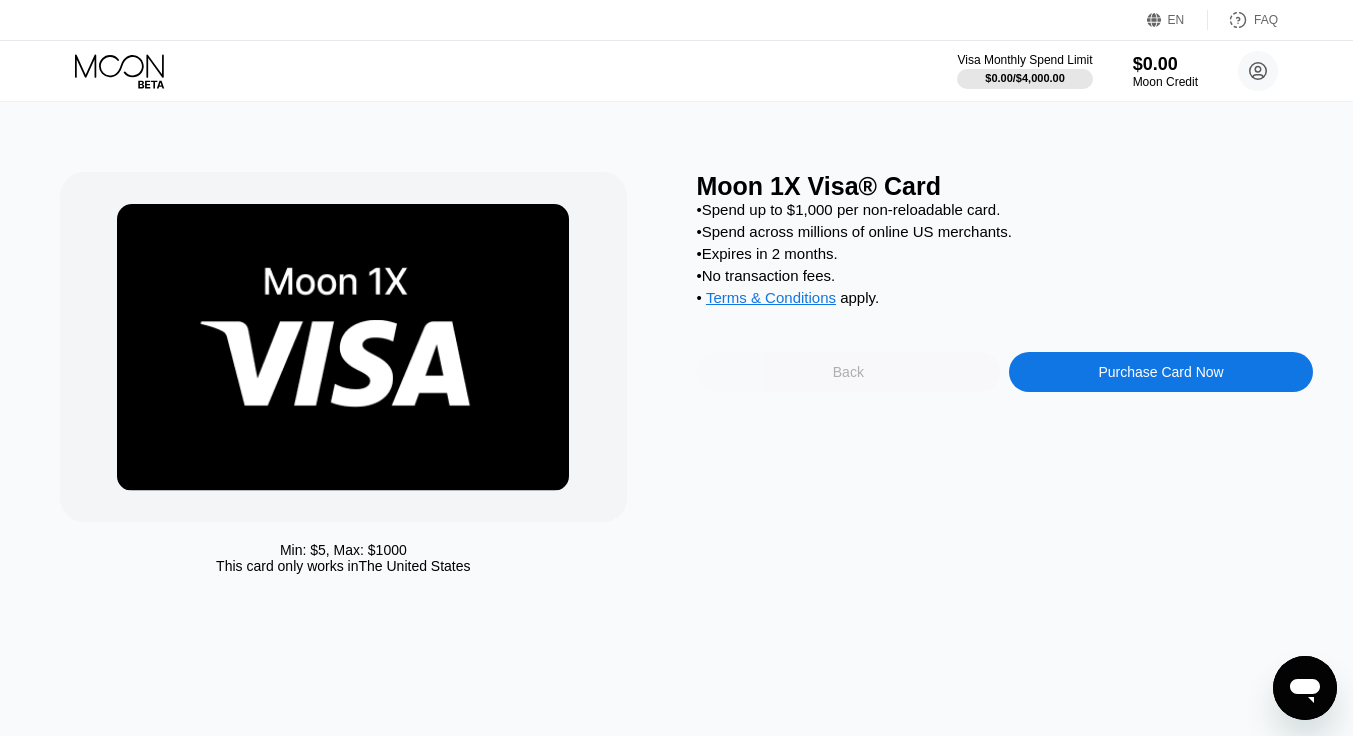 click on "Back" at bounding box center (848, 372) 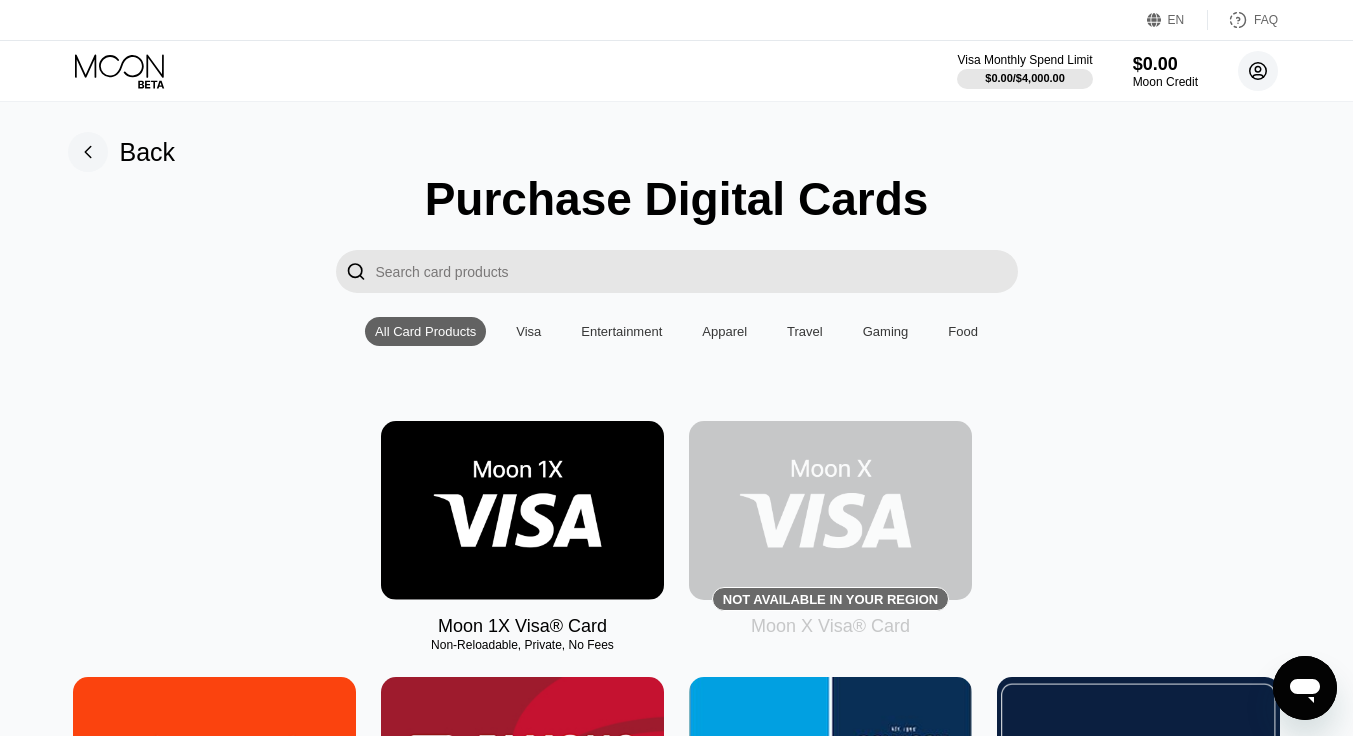 click 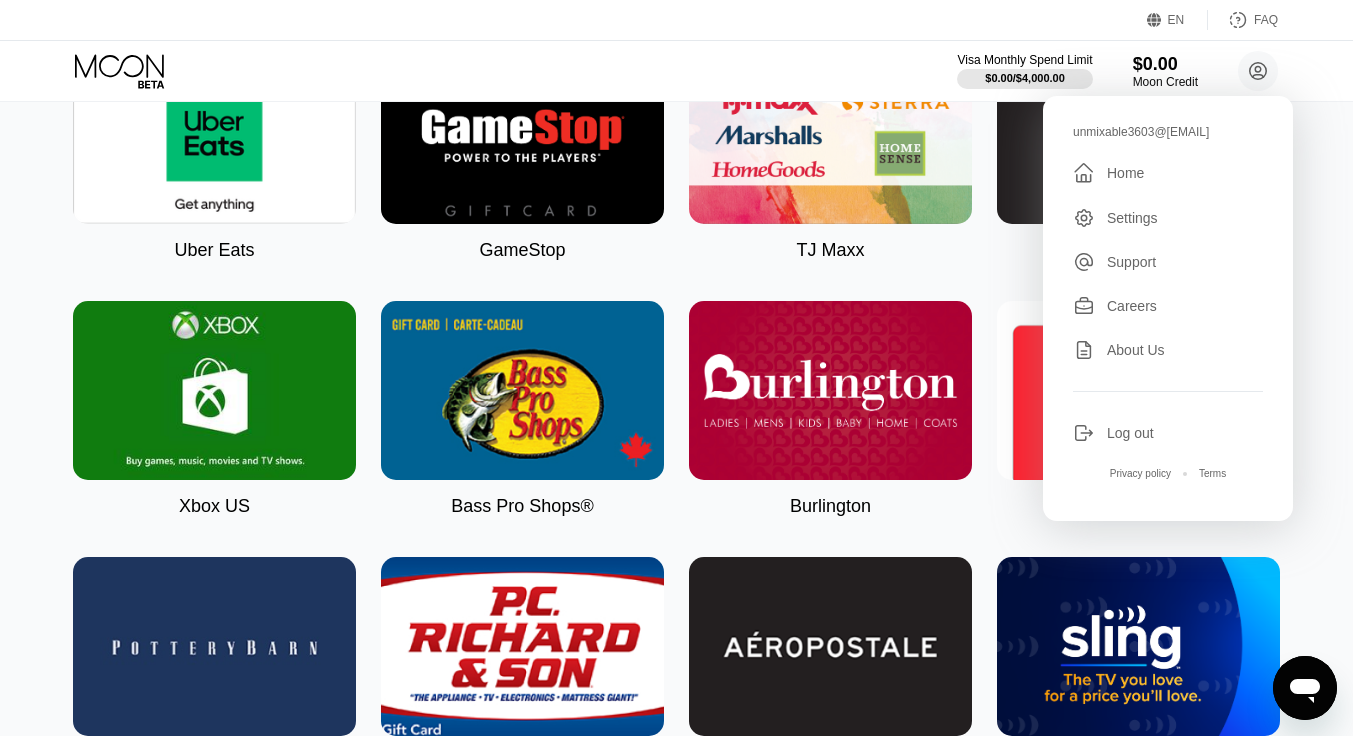 scroll, scrollTop: 1500, scrollLeft: 0, axis: vertical 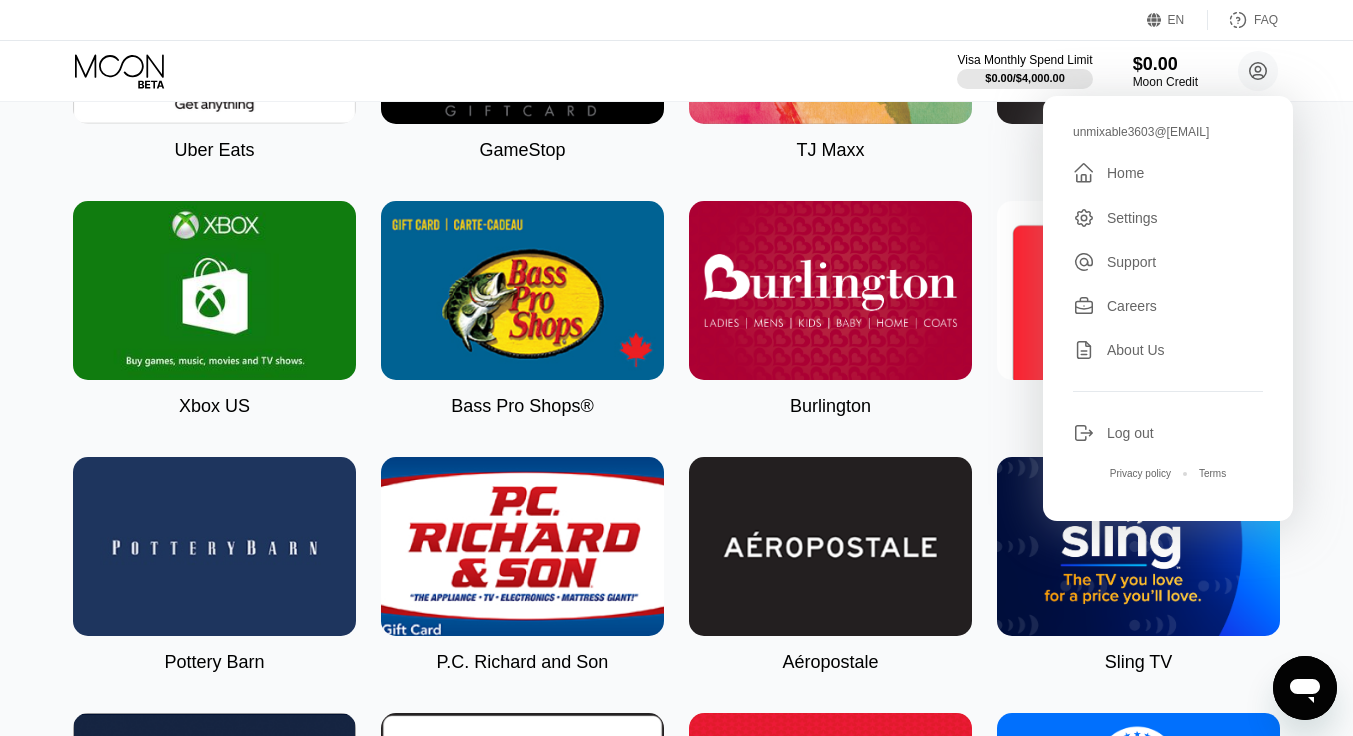 click on "Log out" at bounding box center [1130, 433] 